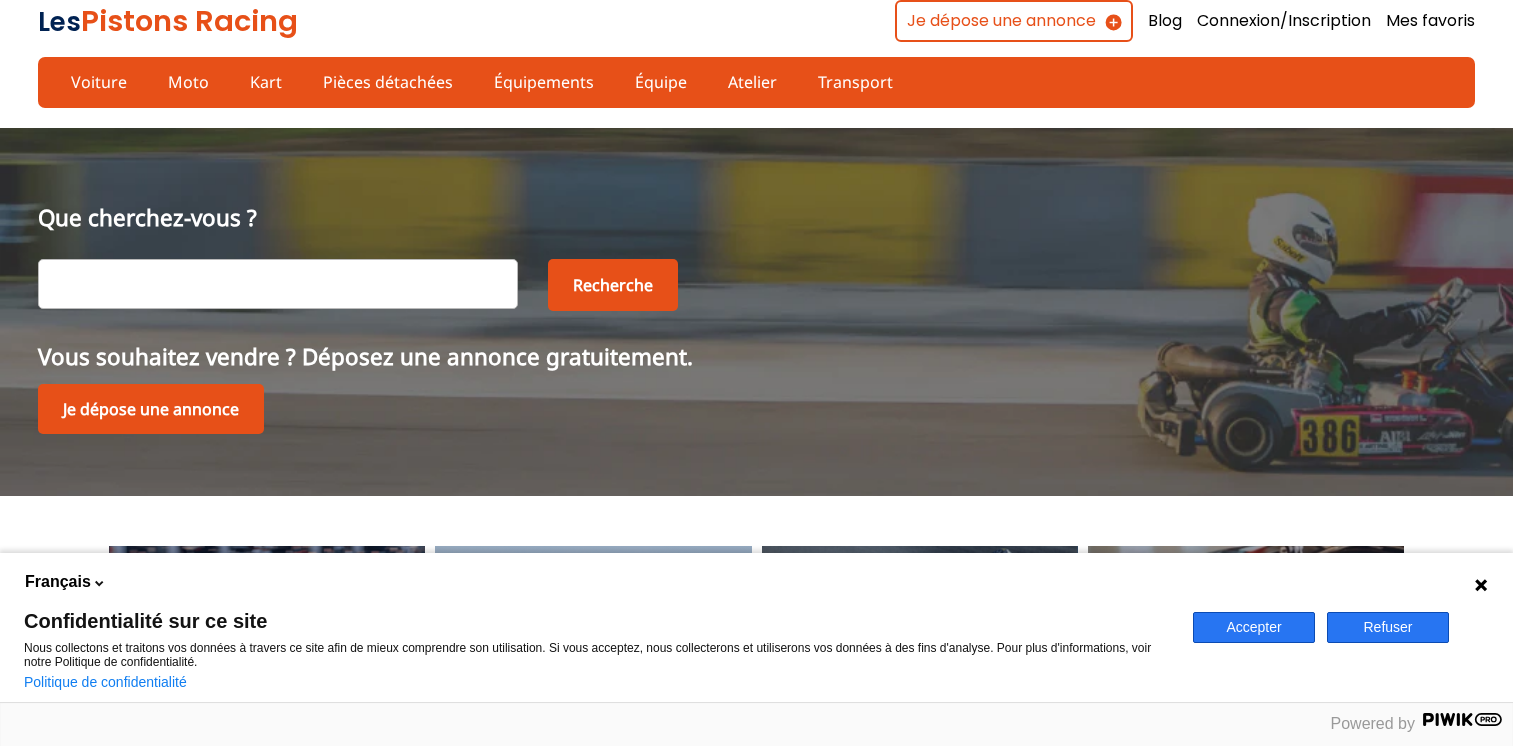 scroll, scrollTop: 0, scrollLeft: 0, axis: both 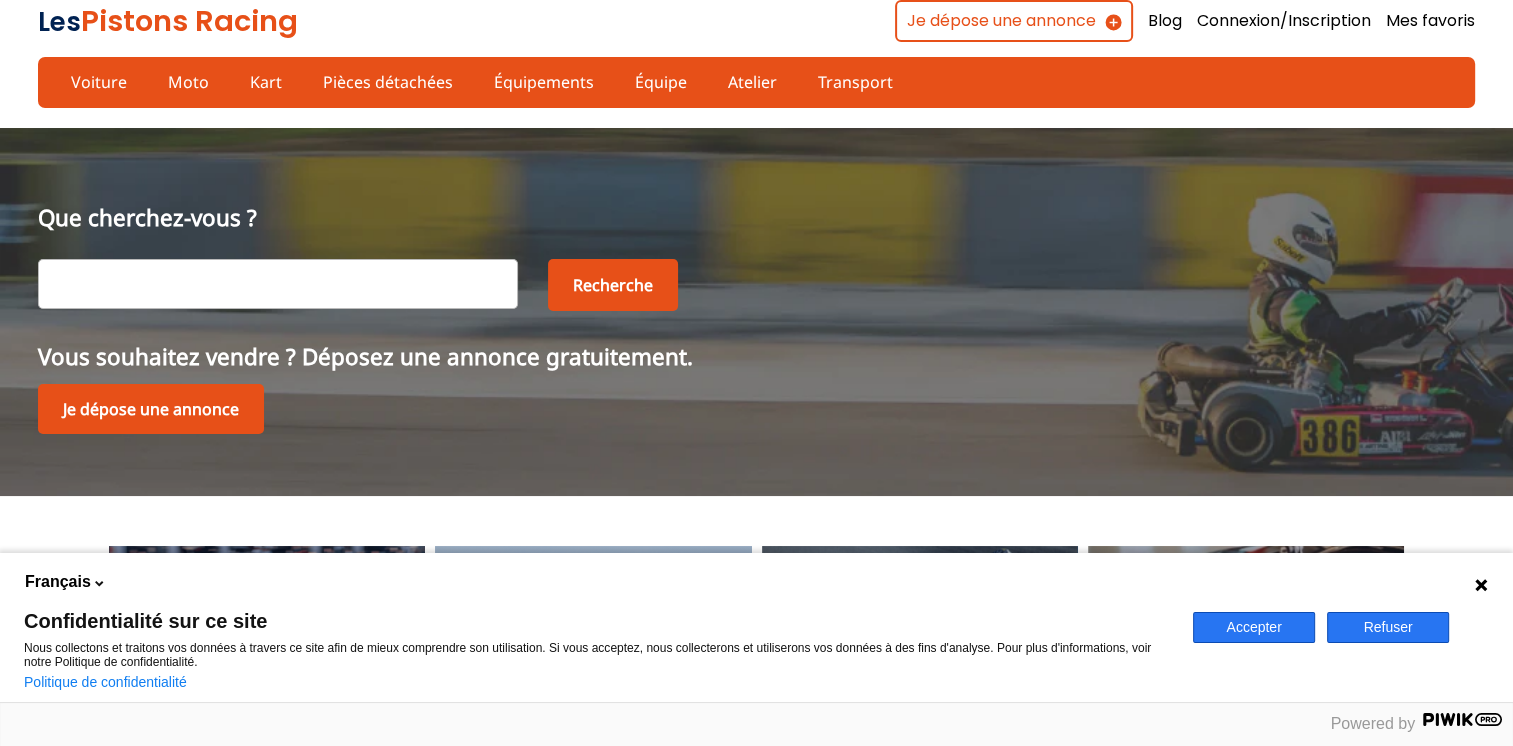 click at bounding box center [278, 284] 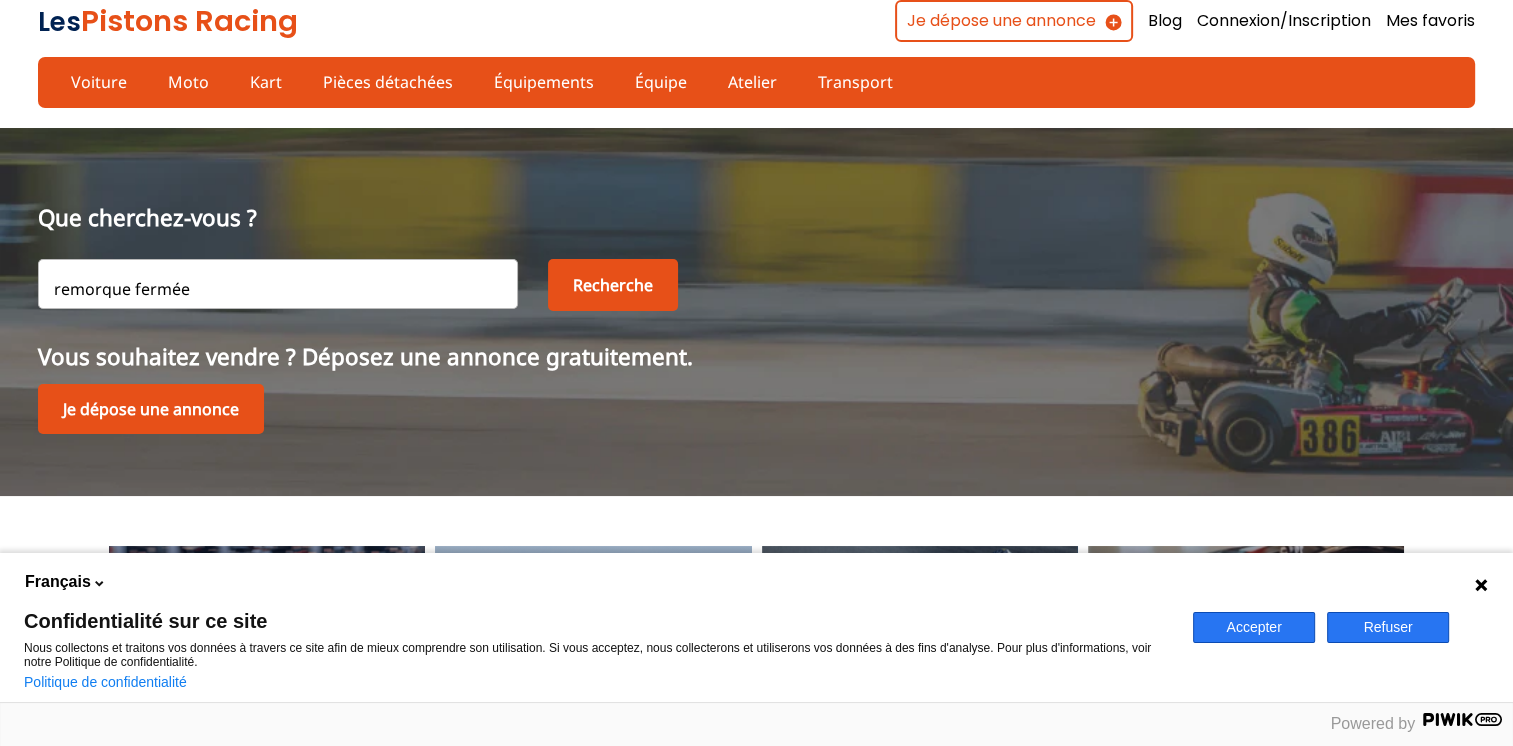 type on "remorque fermée" 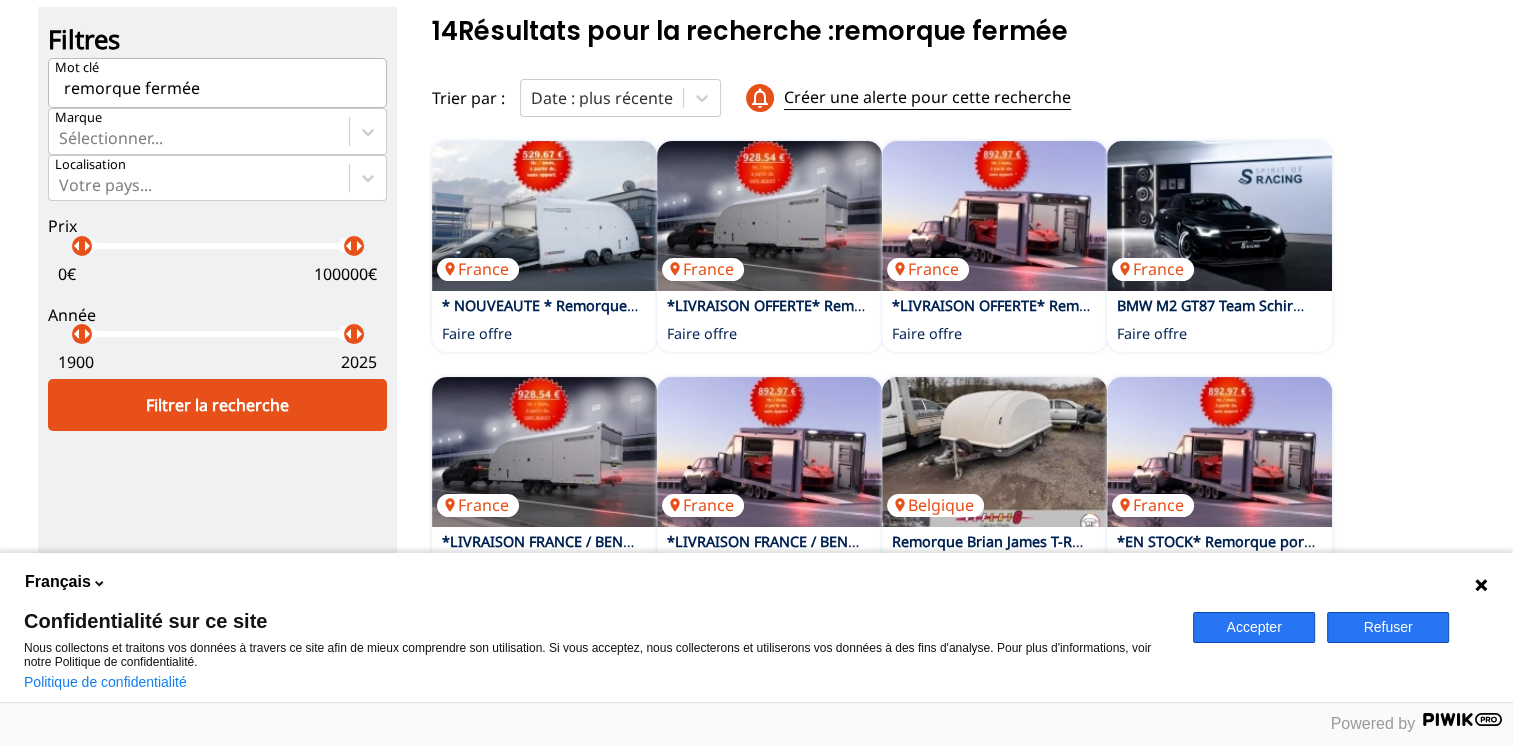scroll, scrollTop: 0, scrollLeft: 0, axis: both 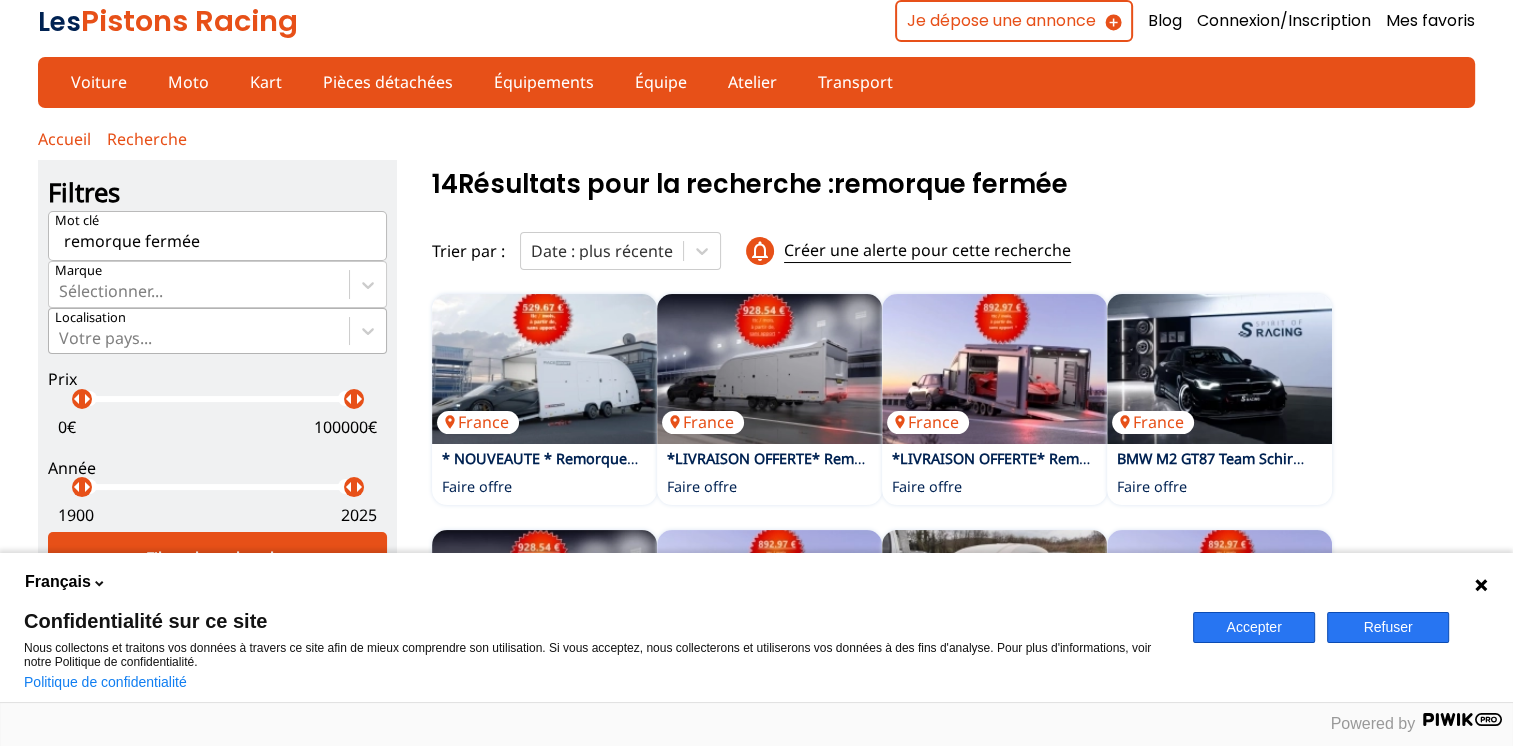 click on "Votre pays..." at bounding box center (199, 331) 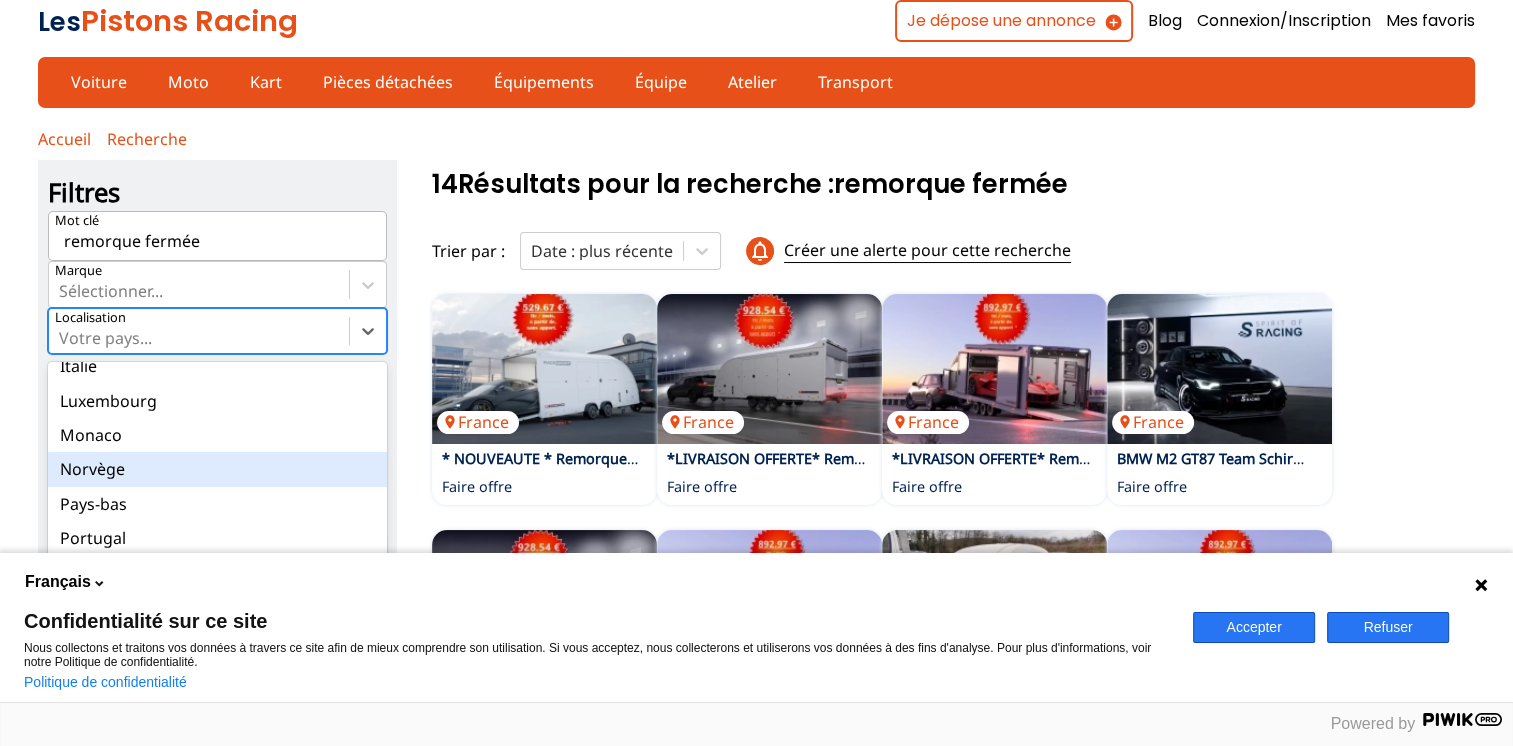 scroll, scrollTop: 192, scrollLeft: 0, axis: vertical 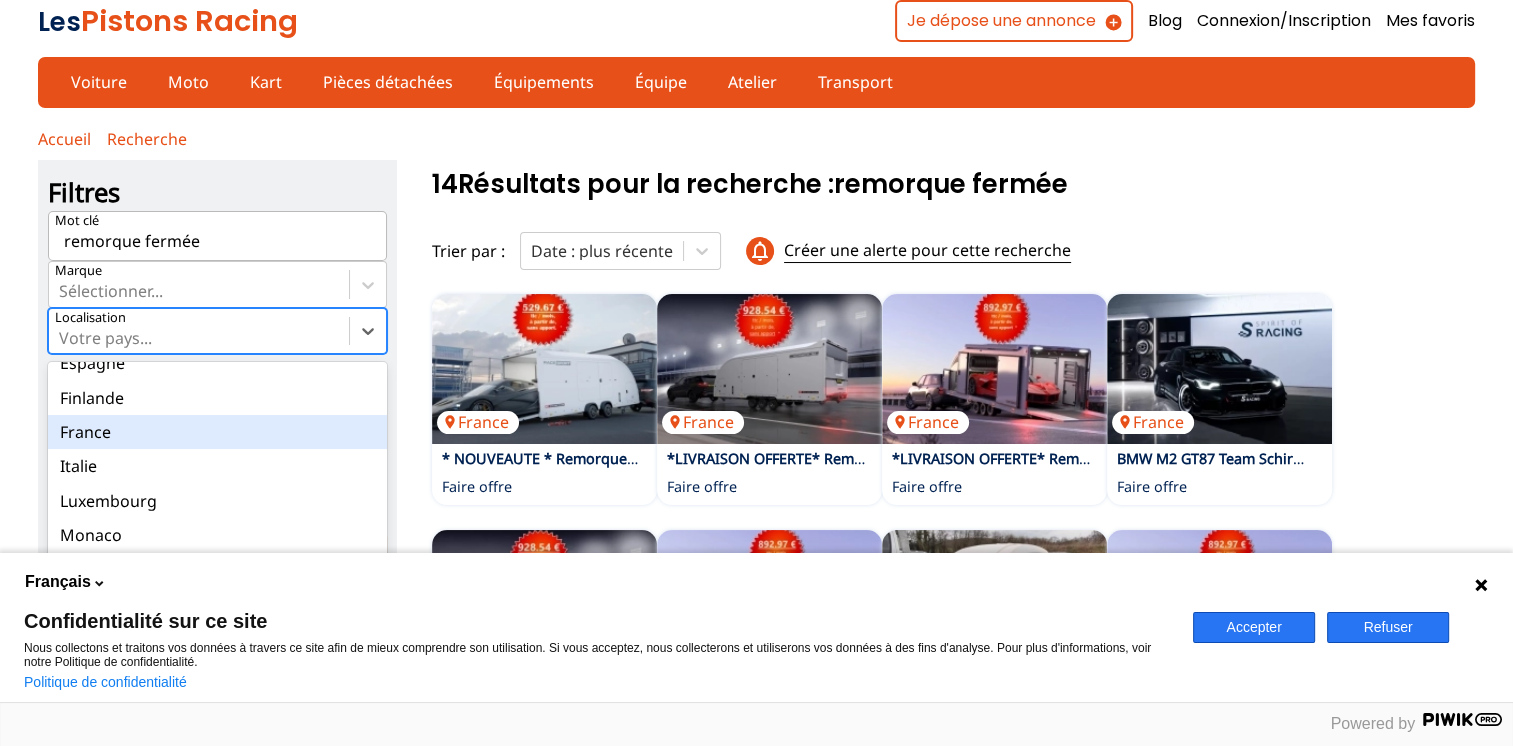 click on "France" at bounding box center [217, 432] 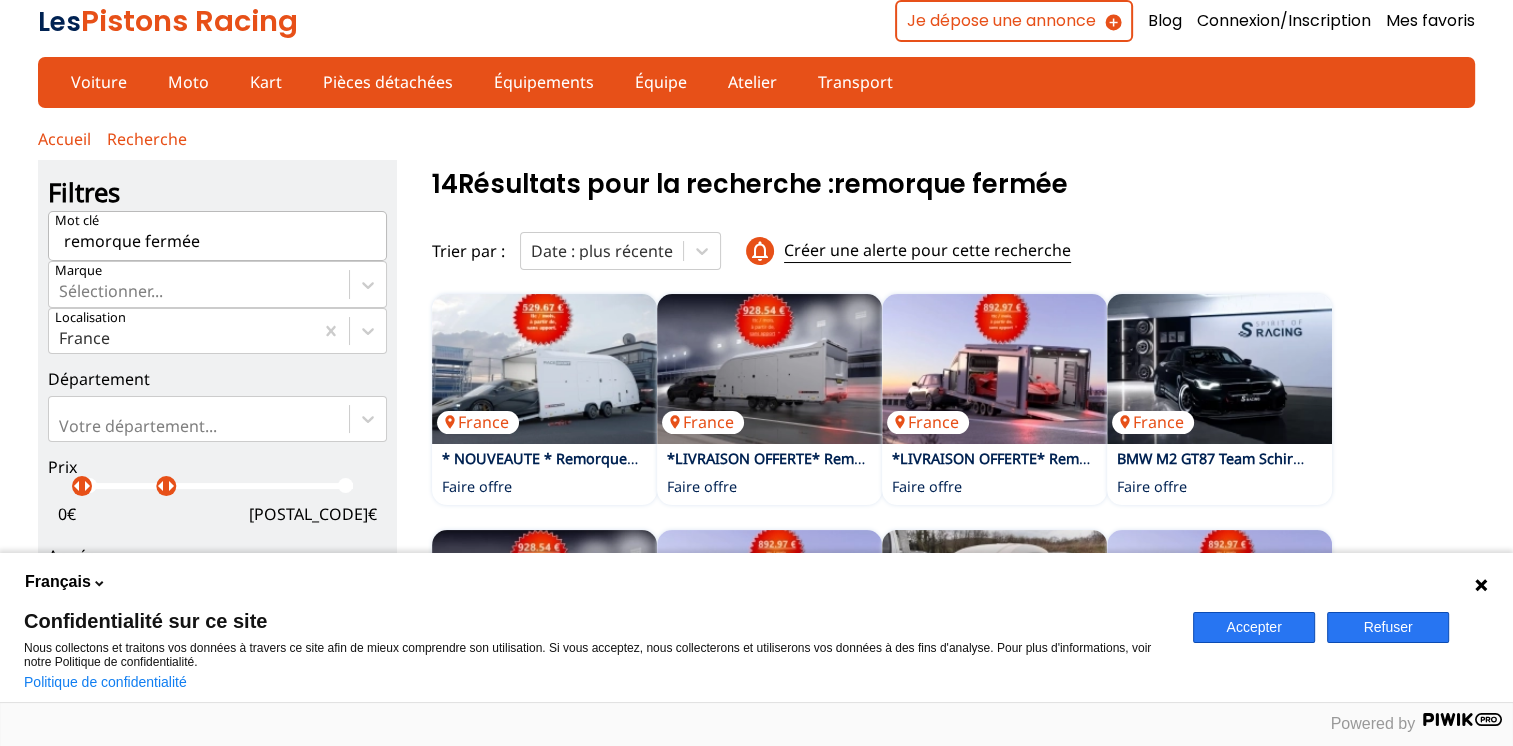 drag, startPoint x: 353, startPoint y: 495, endPoint x: 164, endPoint y: 523, distance: 191.06282 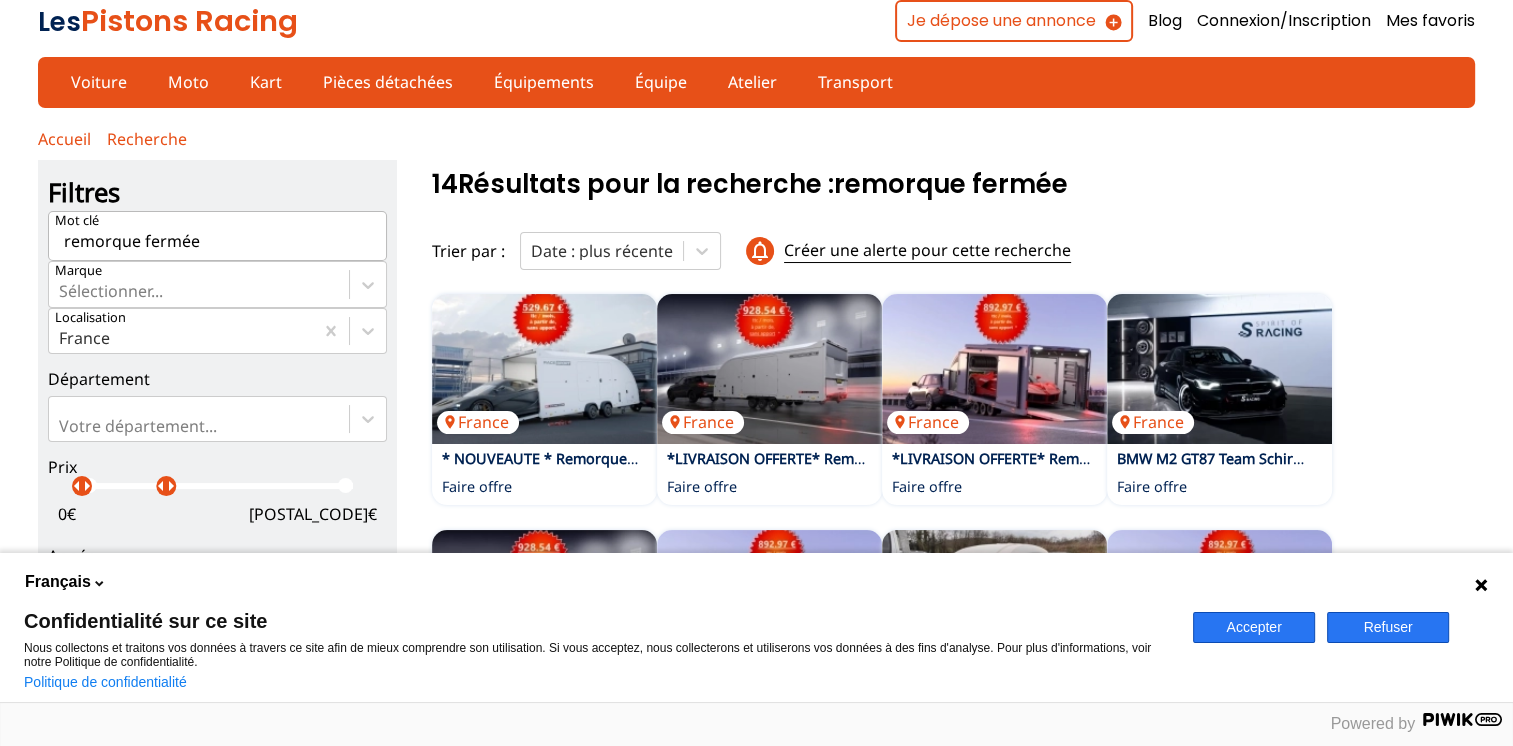 click on "Prix arrow_left arrow_right arrow_left arrow_right 0  € 31000  €" at bounding box center [217, 493] 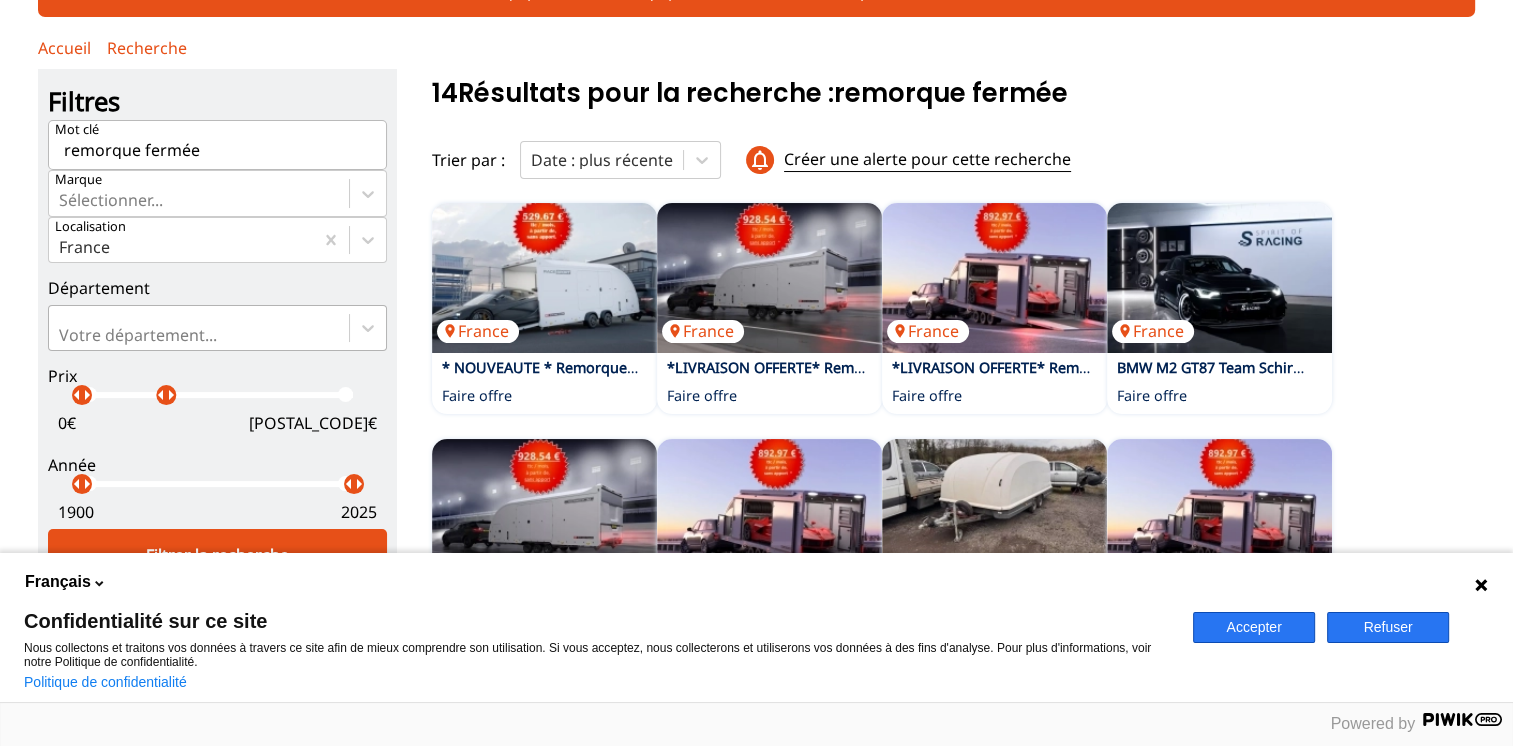 scroll, scrollTop: 200, scrollLeft: 0, axis: vertical 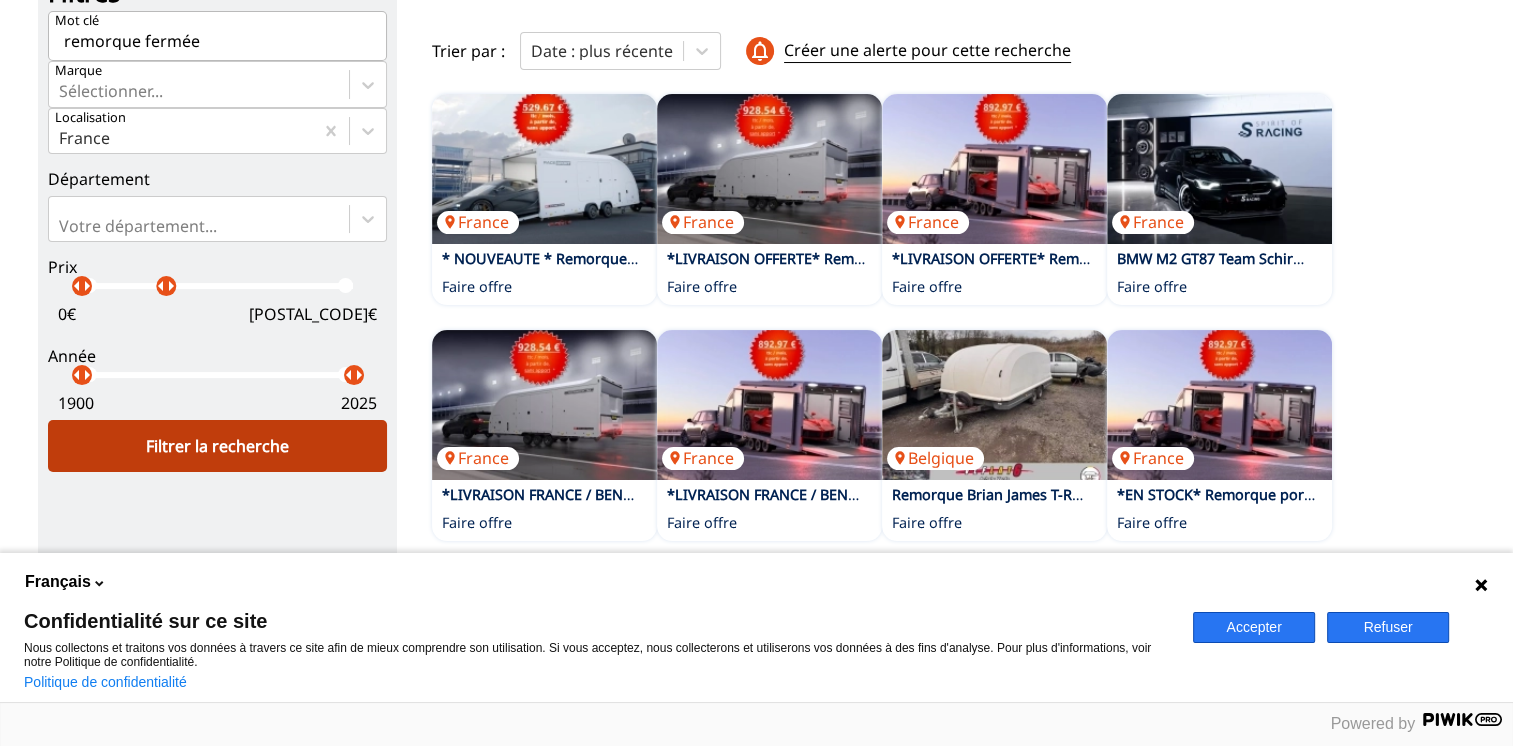click on "Filtrer la recherche" at bounding box center [217, 446] 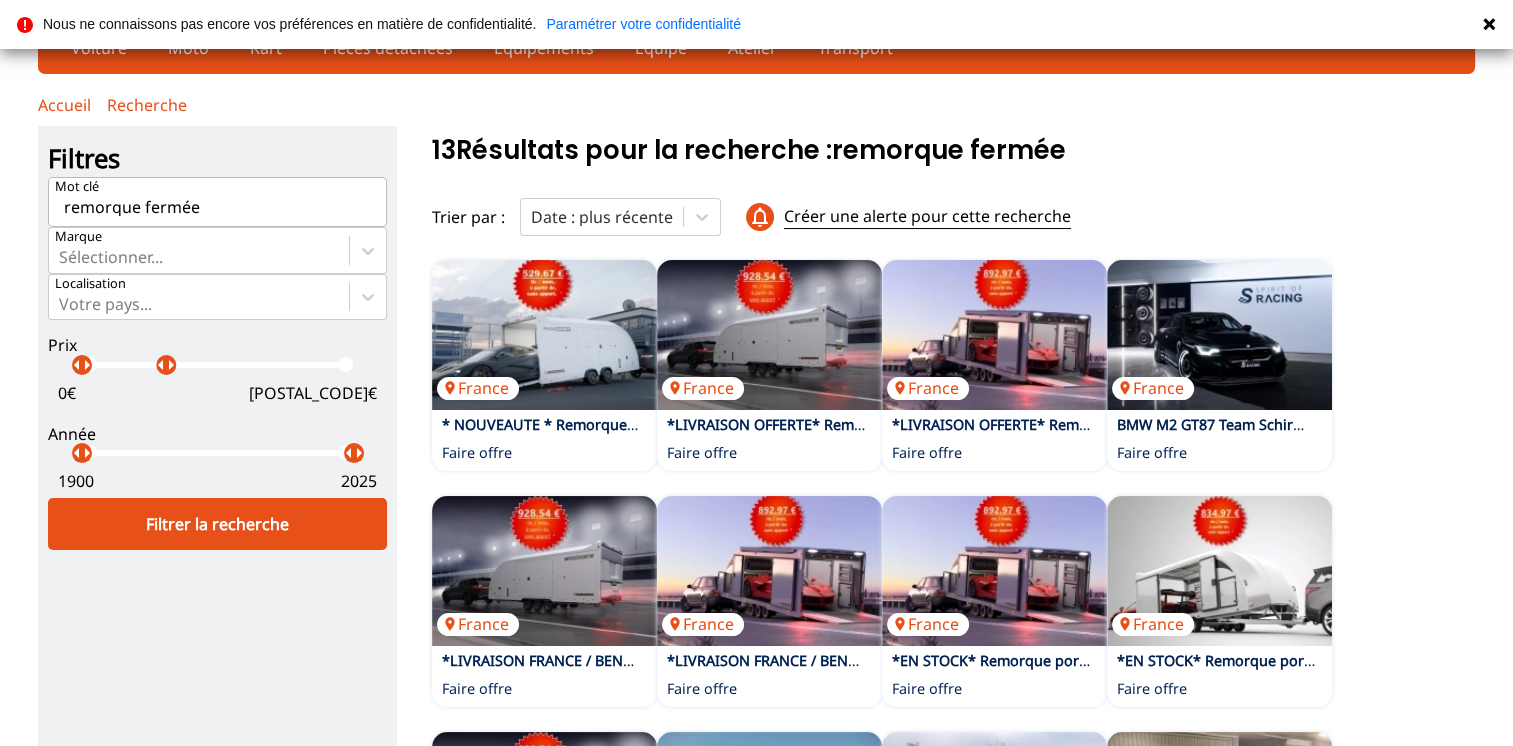 scroll, scrollTop: 0, scrollLeft: 0, axis: both 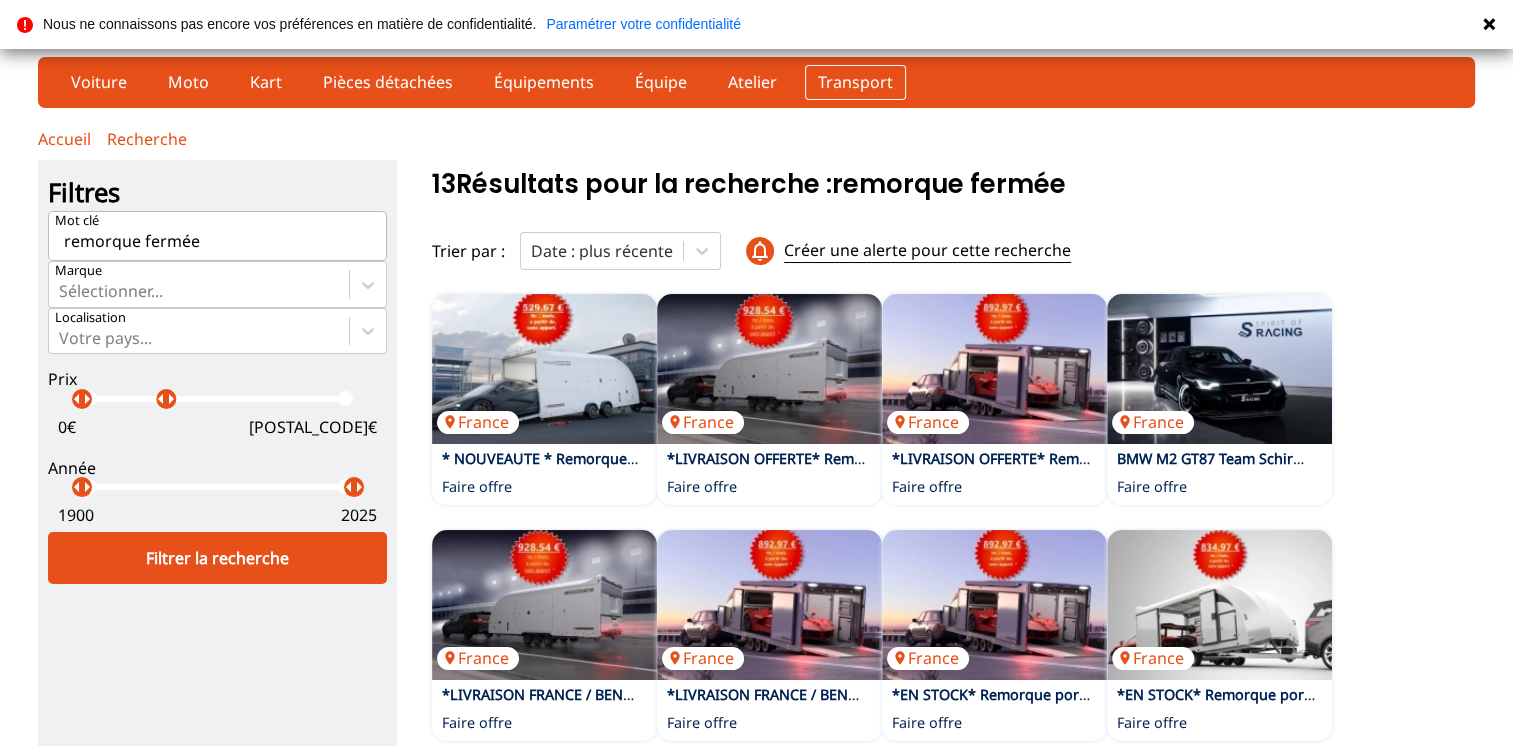 click on "Transport" at bounding box center [855, 82] 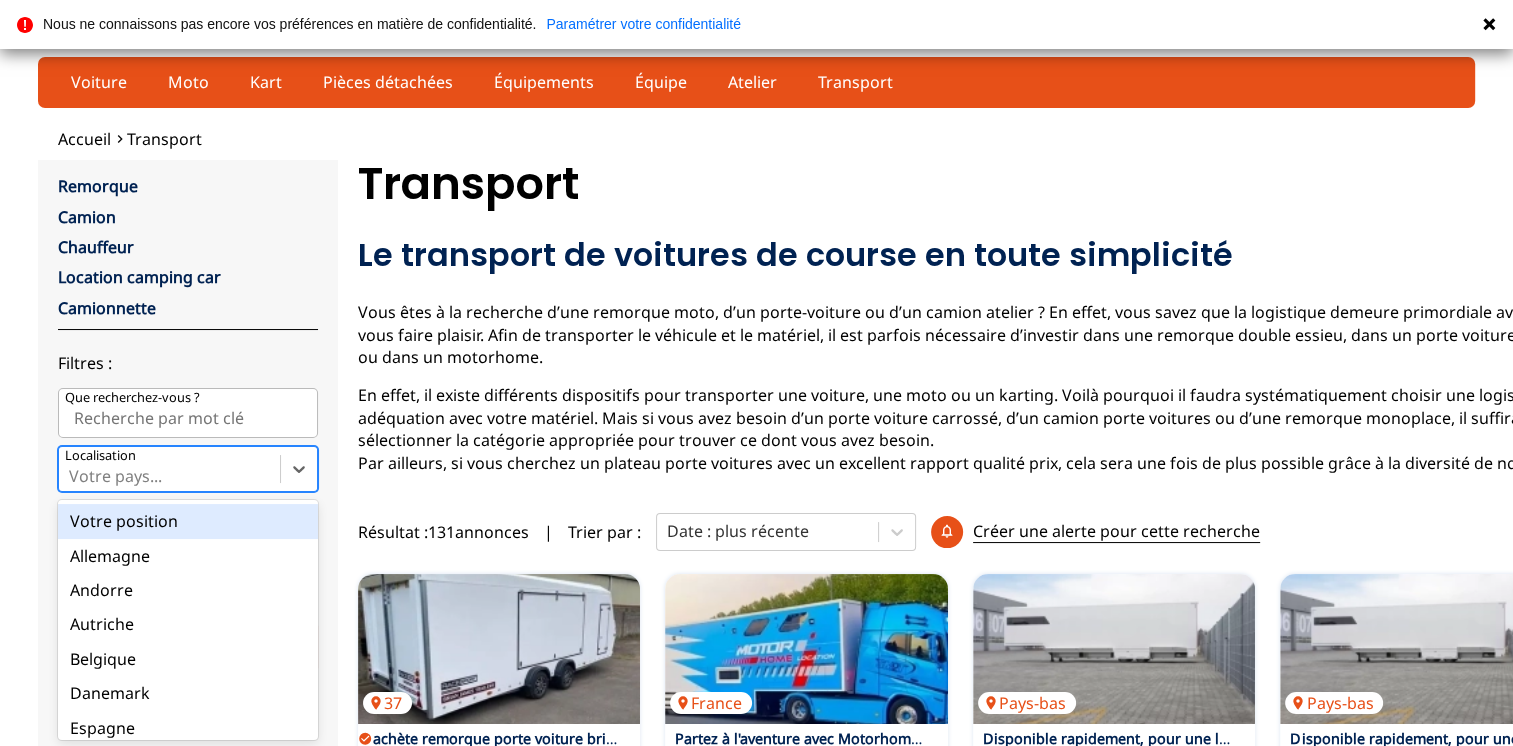click at bounding box center (169, 476) 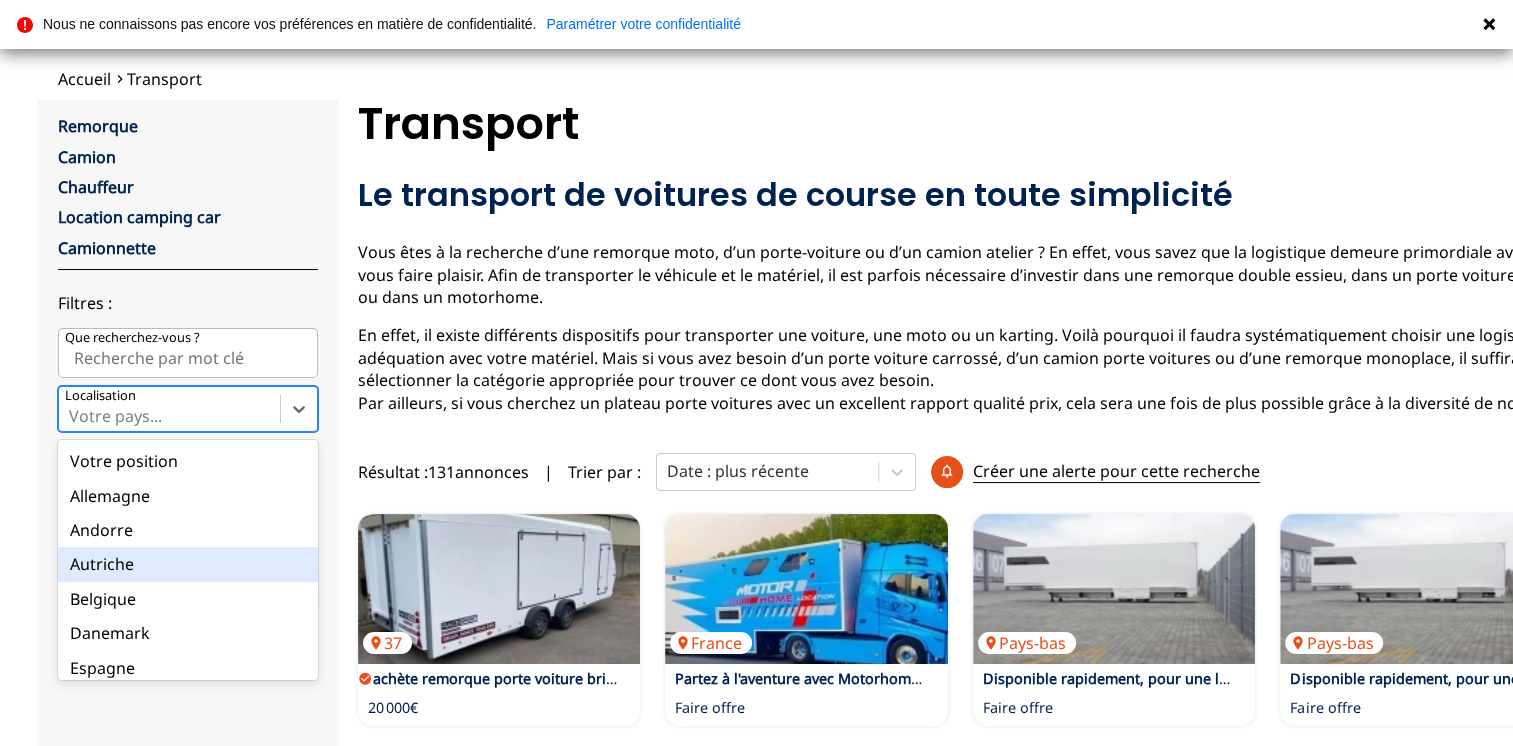 scroll, scrollTop: 200, scrollLeft: 0, axis: vertical 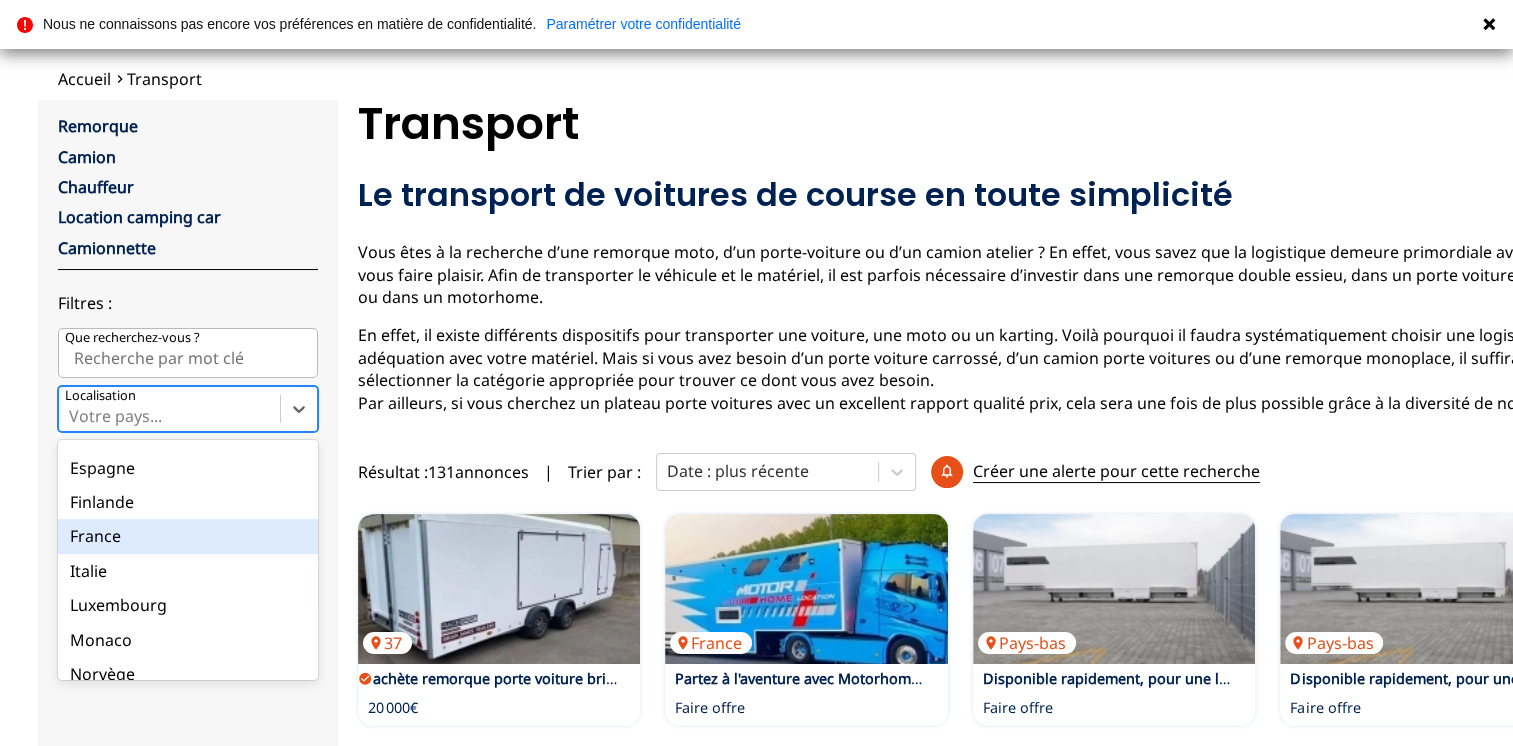 click on "France" at bounding box center [188, 536] 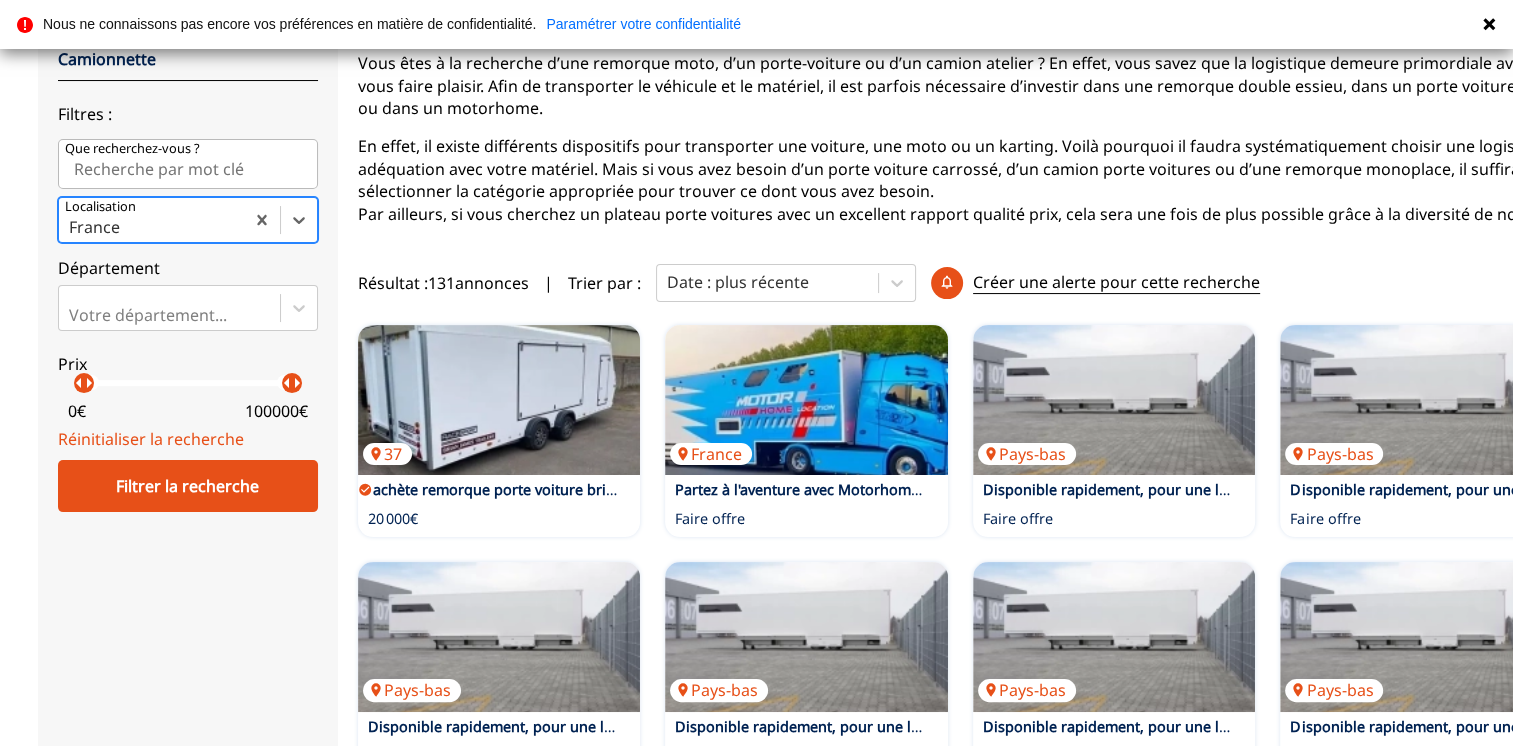 scroll, scrollTop: 260, scrollLeft: 0, axis: vertical 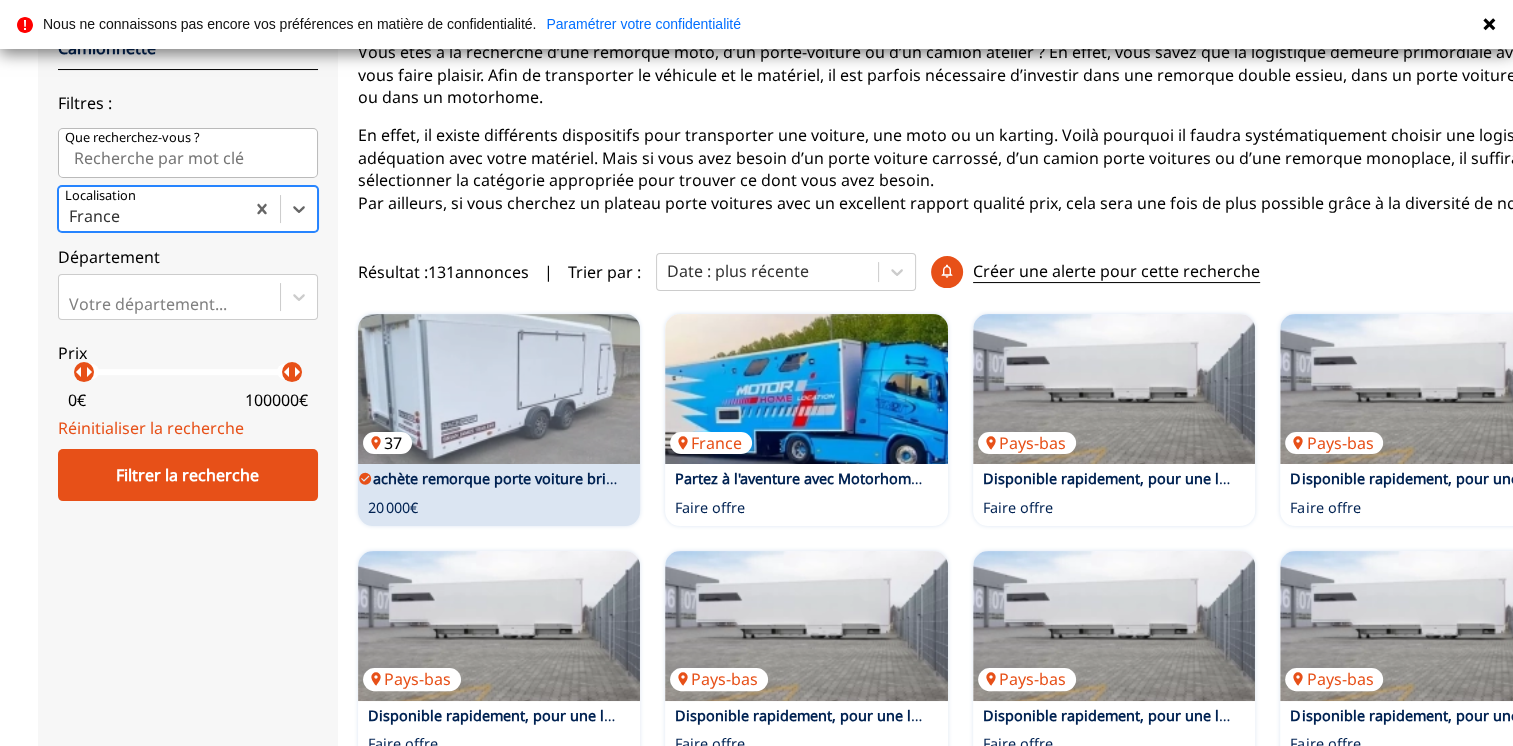 click at bounding box center [499, 389] 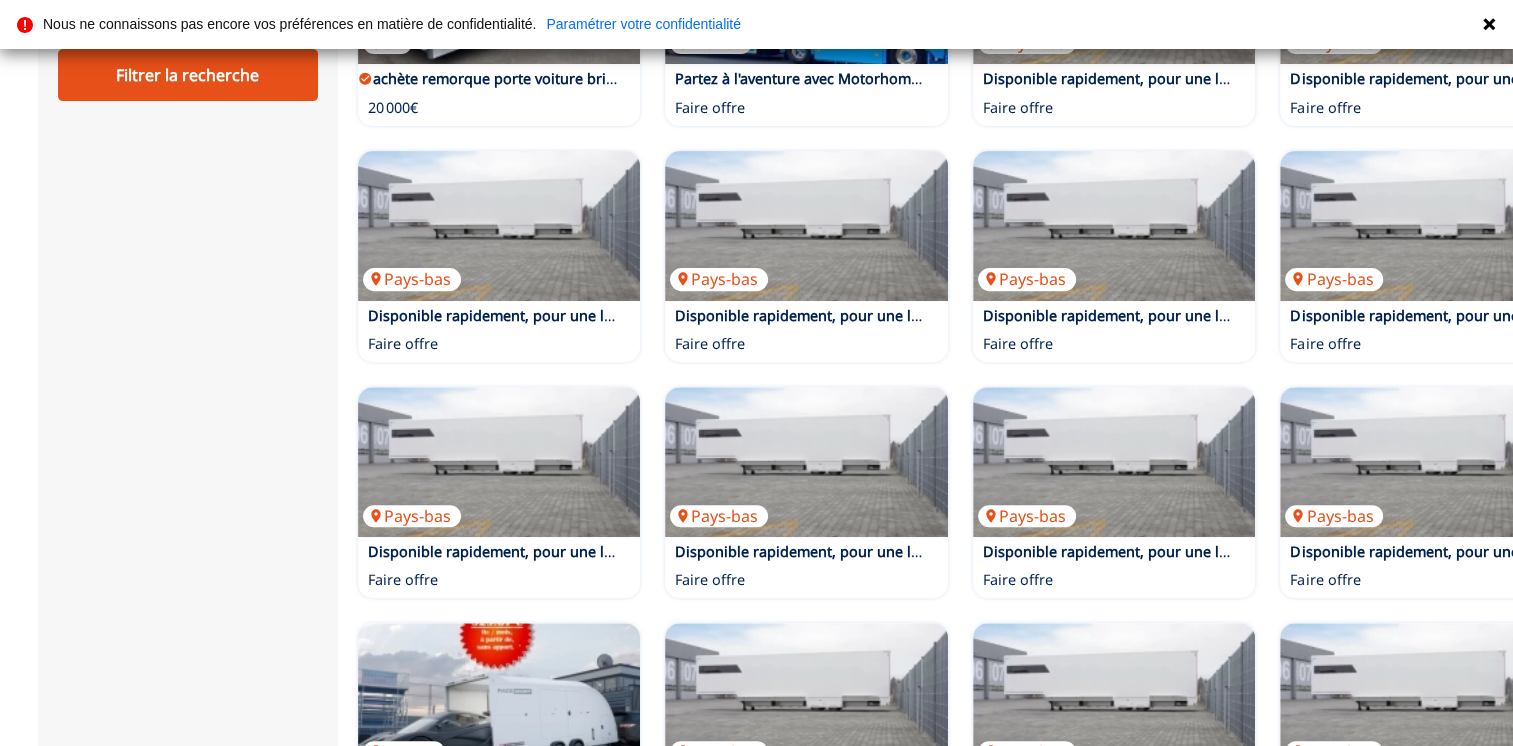 scroll, scrollTop: 360, scrollLeft: 0, axis: vertical 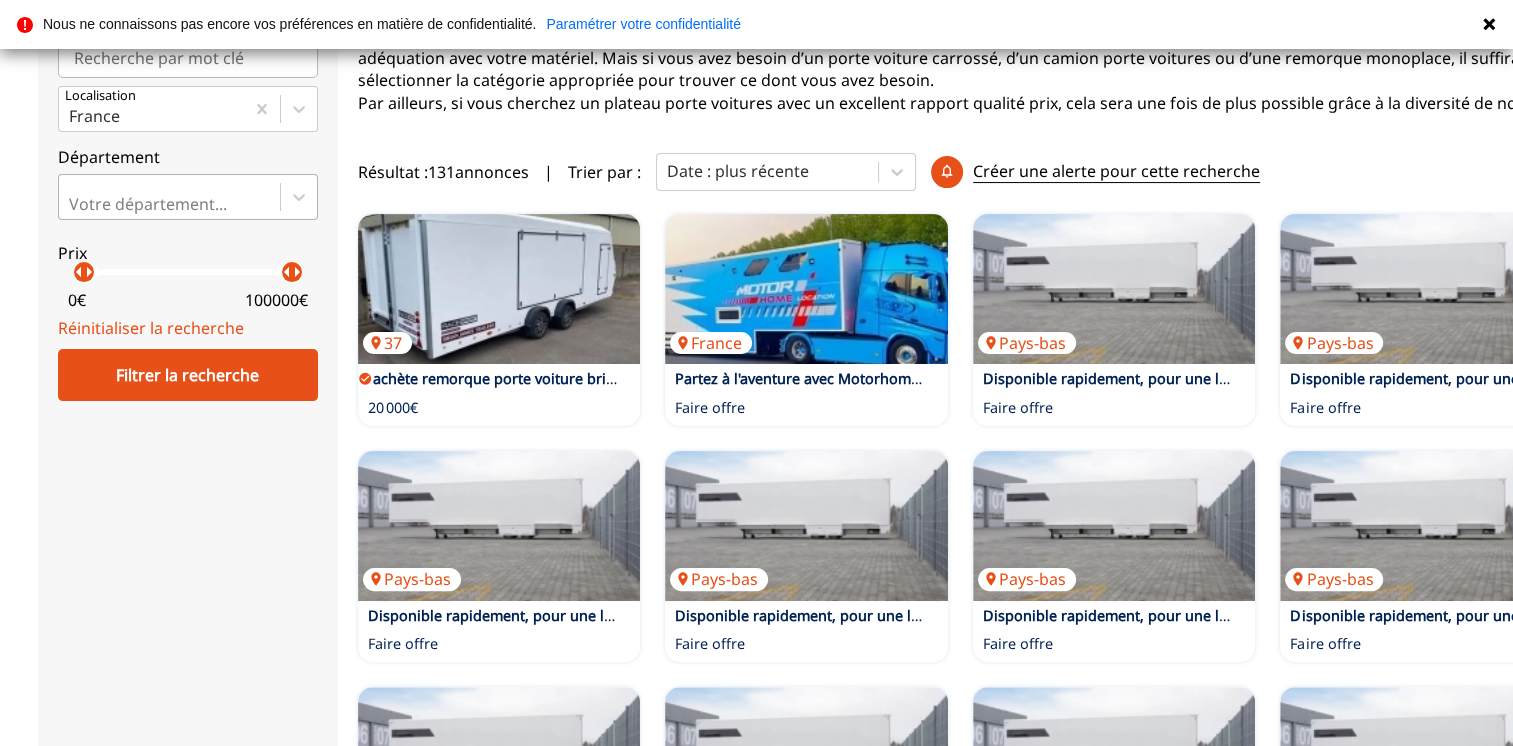 click at bounding box center [169, 204] 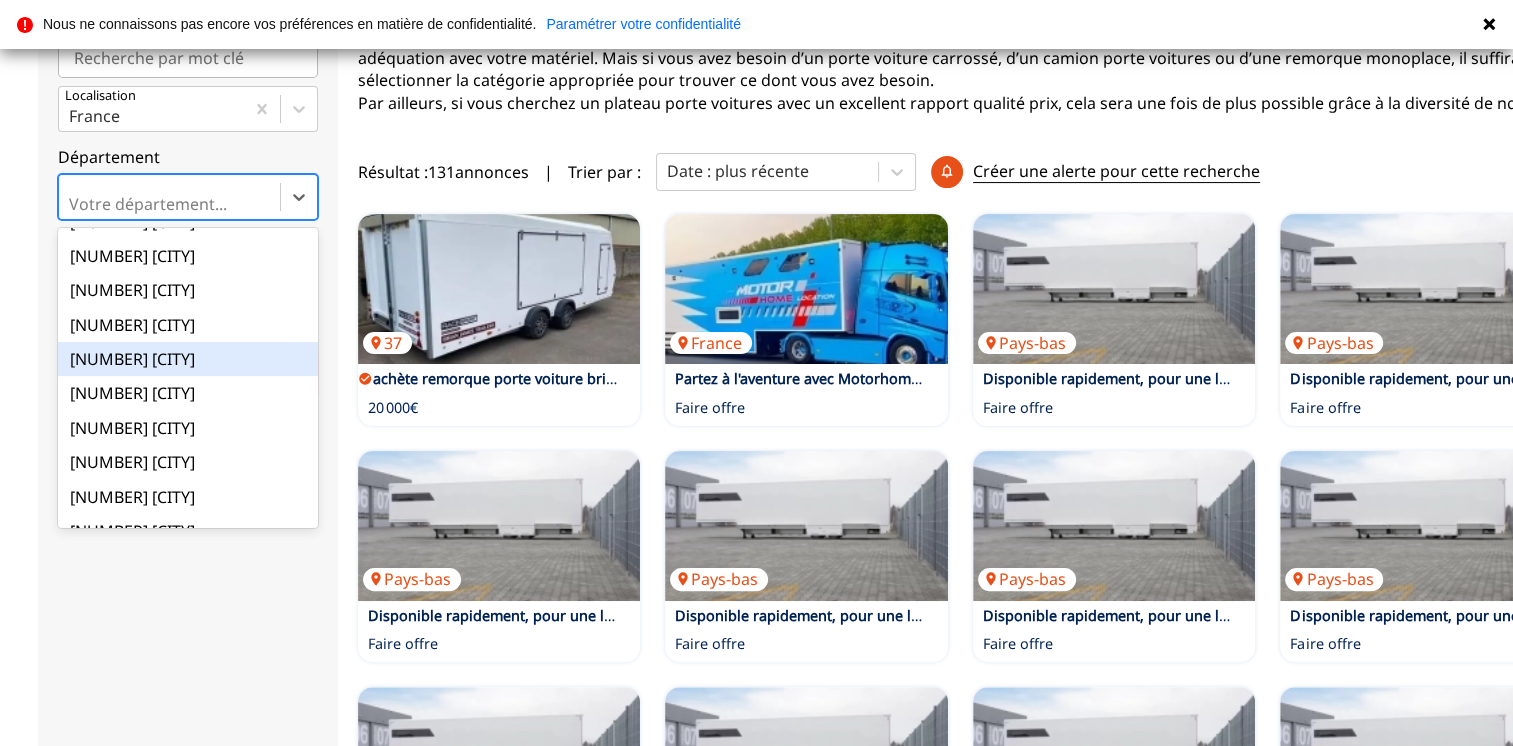 scroll, scrollTop: 600, scrollLeft: 0, axis: vertical 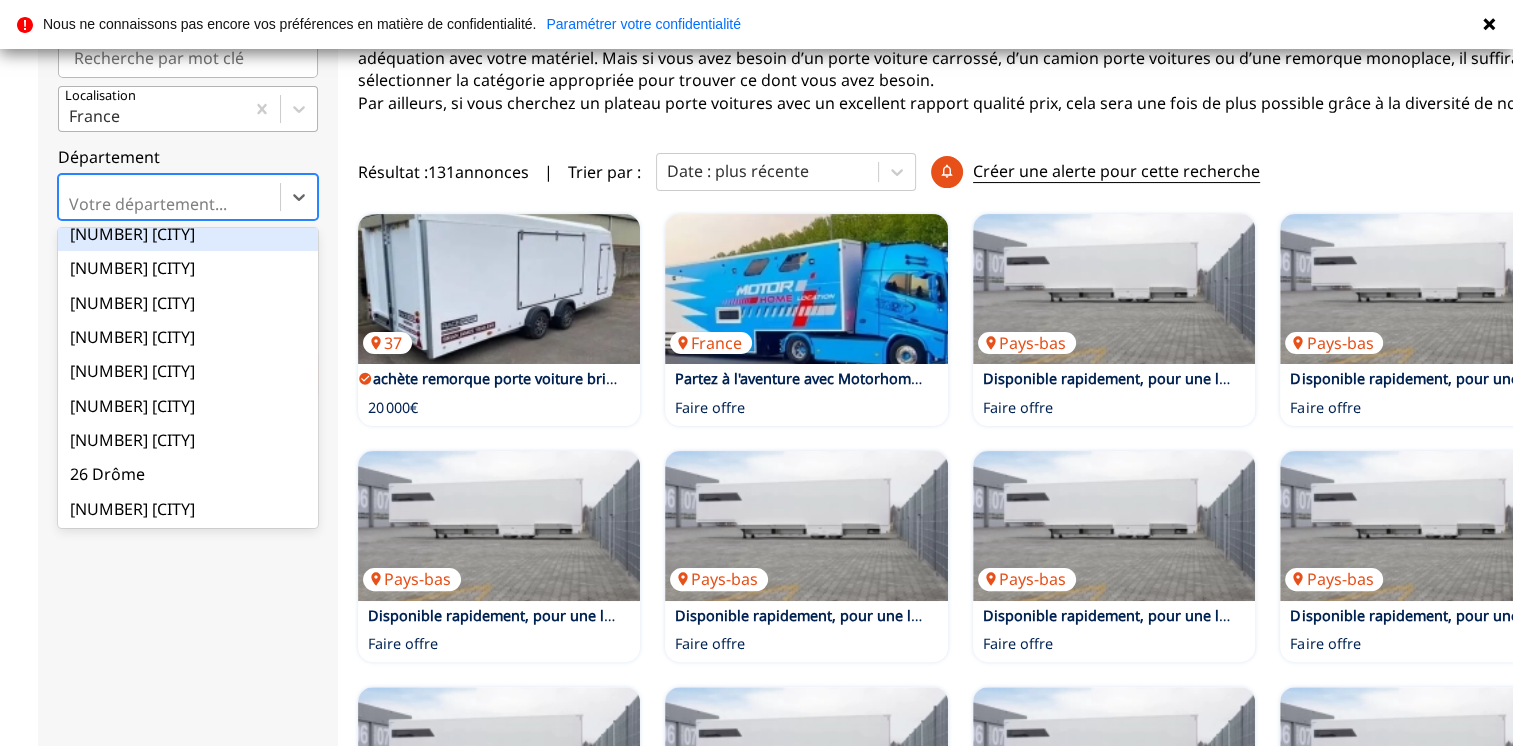 click at bounding box center (151, 116) 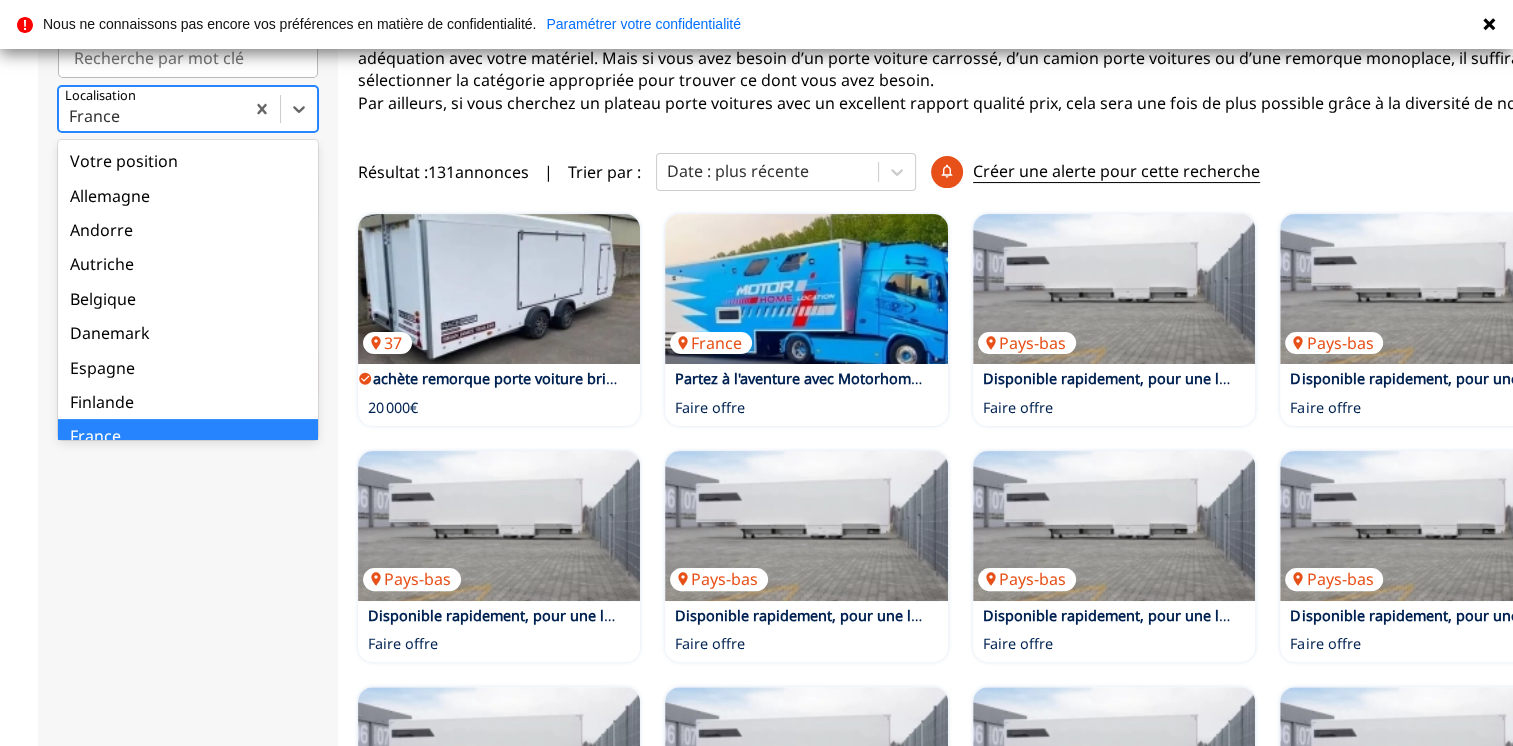 click on "France" at bounding box center [188, 436] 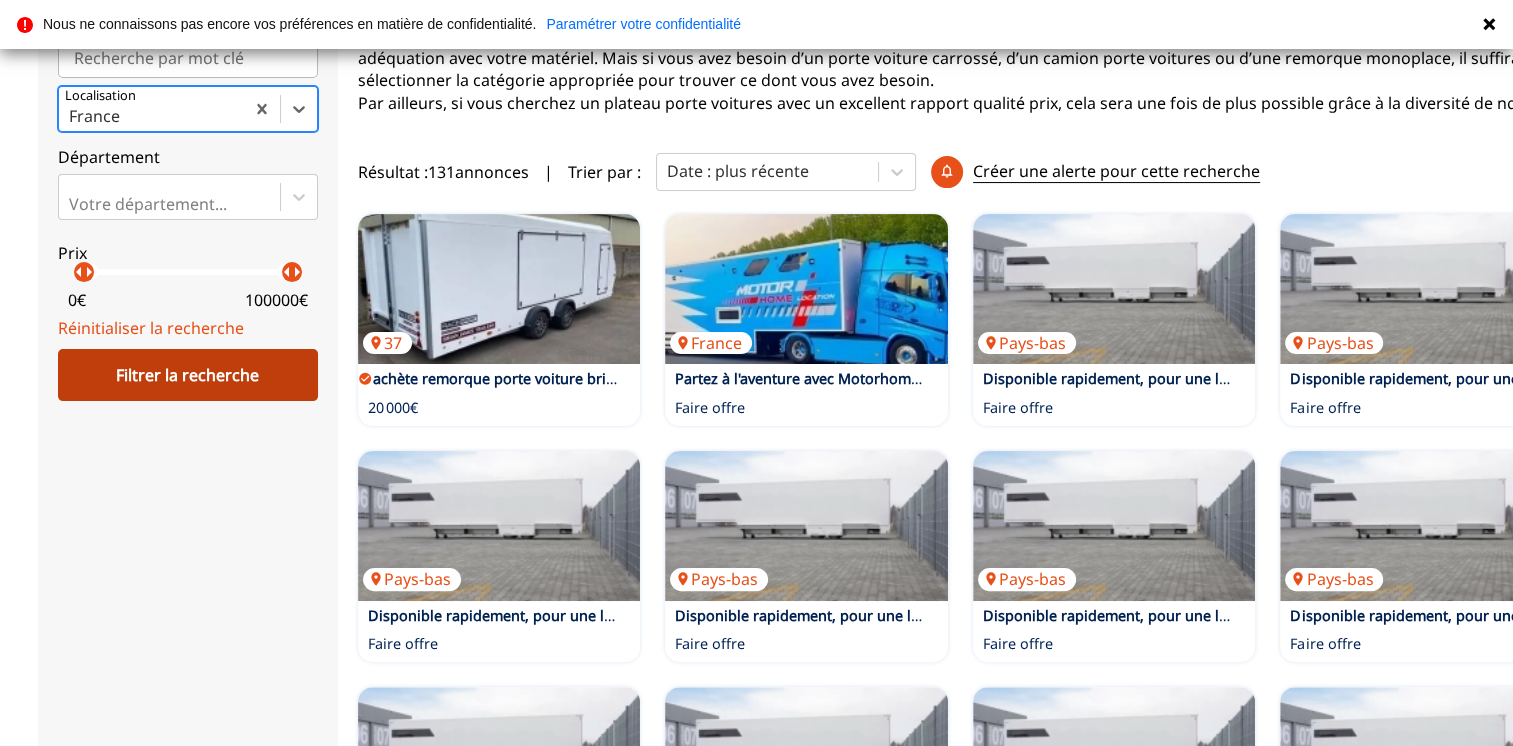 click on "Filtrer la recherche" at bounding box center [188, 375] 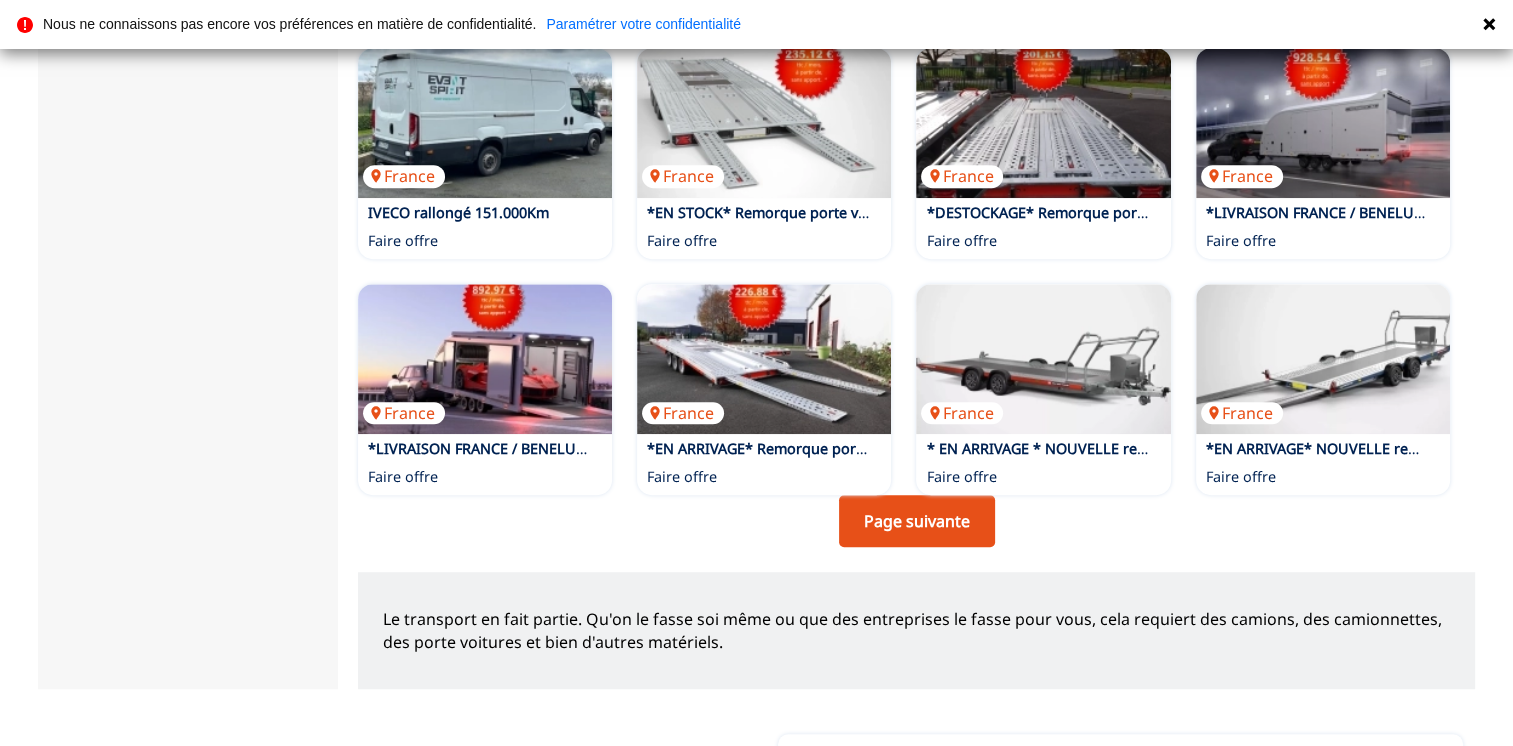 scroll, scrollTop: 1260, scrollLeft: 0, axis: vertical 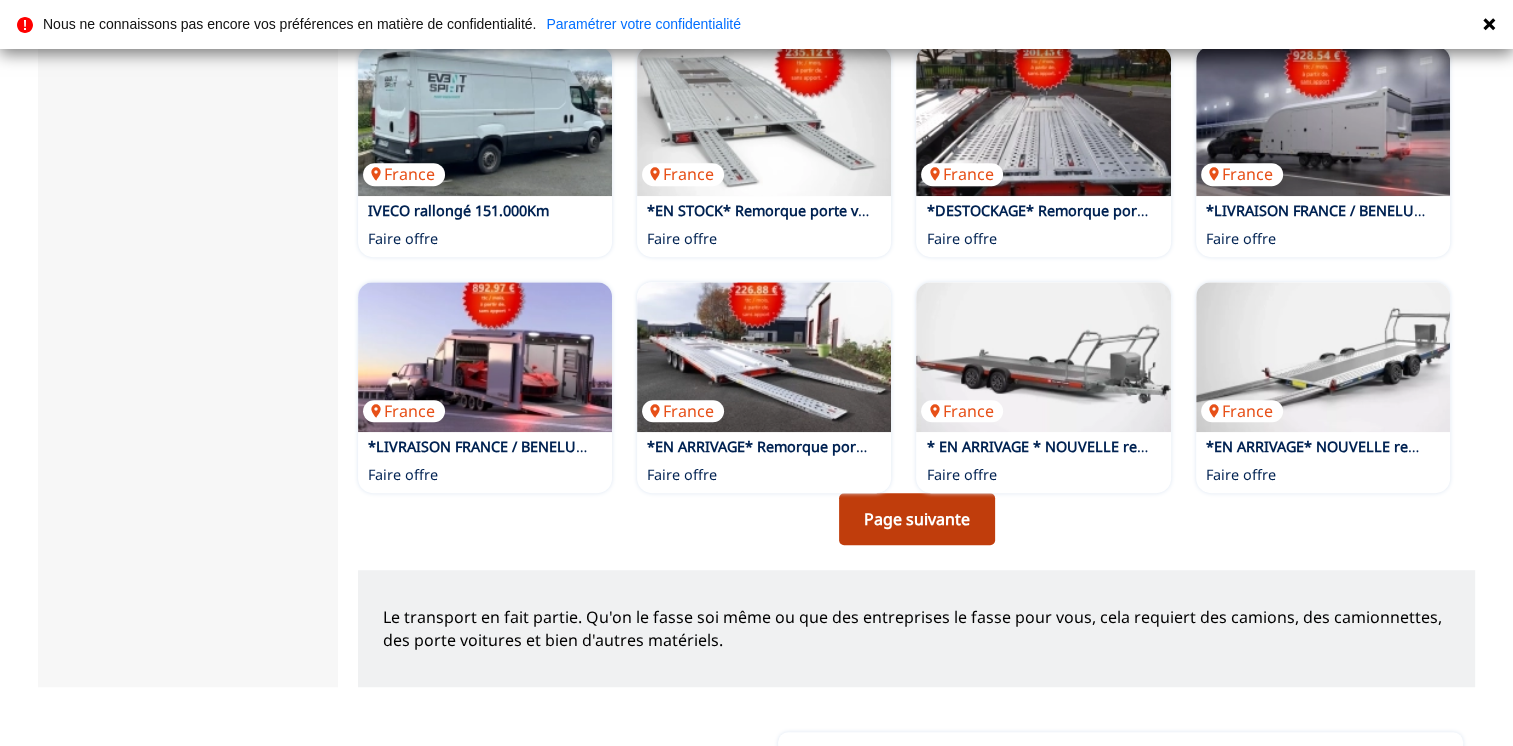 click on "Page suivante" at bounding box center (917, 519) 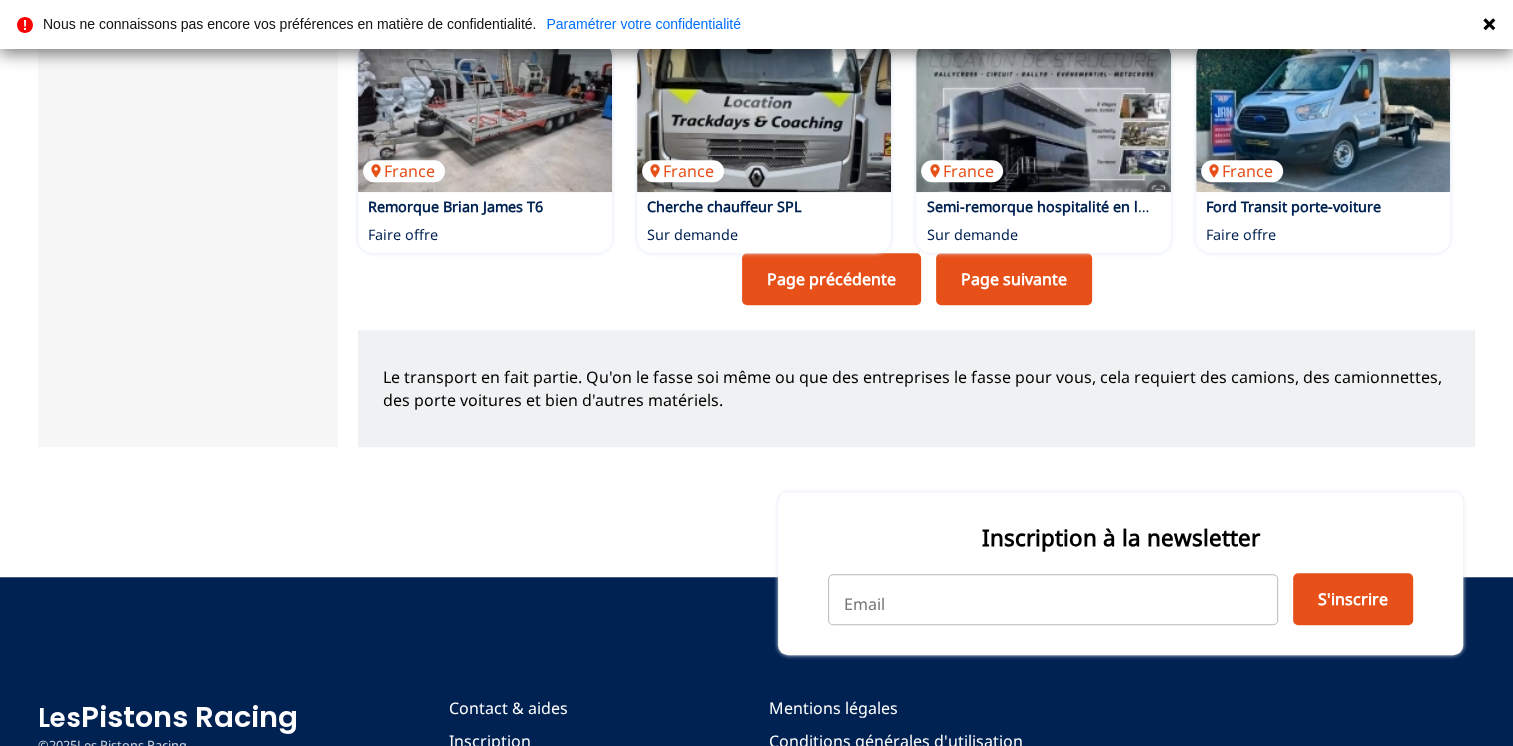 scroll, scrollTop: 1100, scrollLeft: 0, axis: vertical 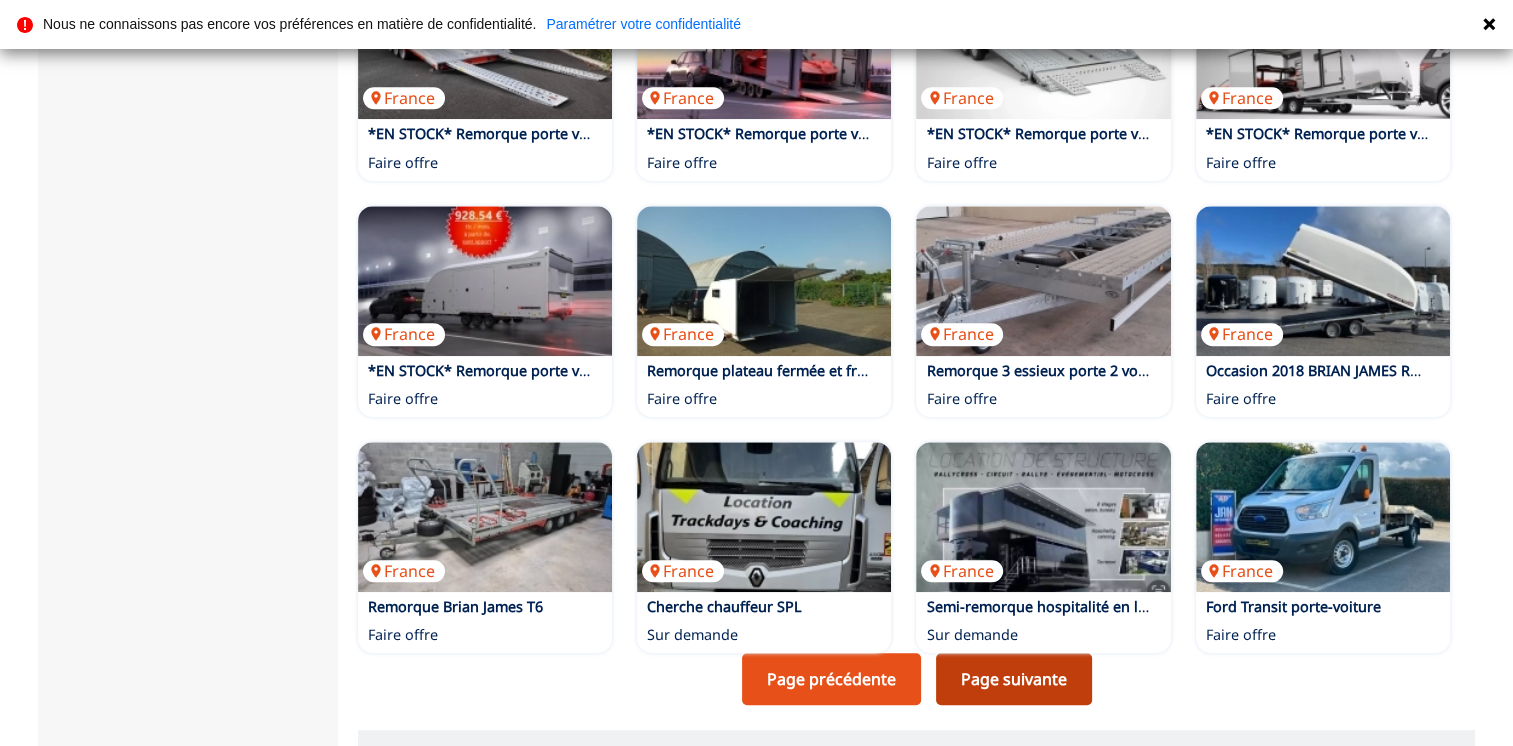 click on "Page suivante" at bounding box center [1014, 679] 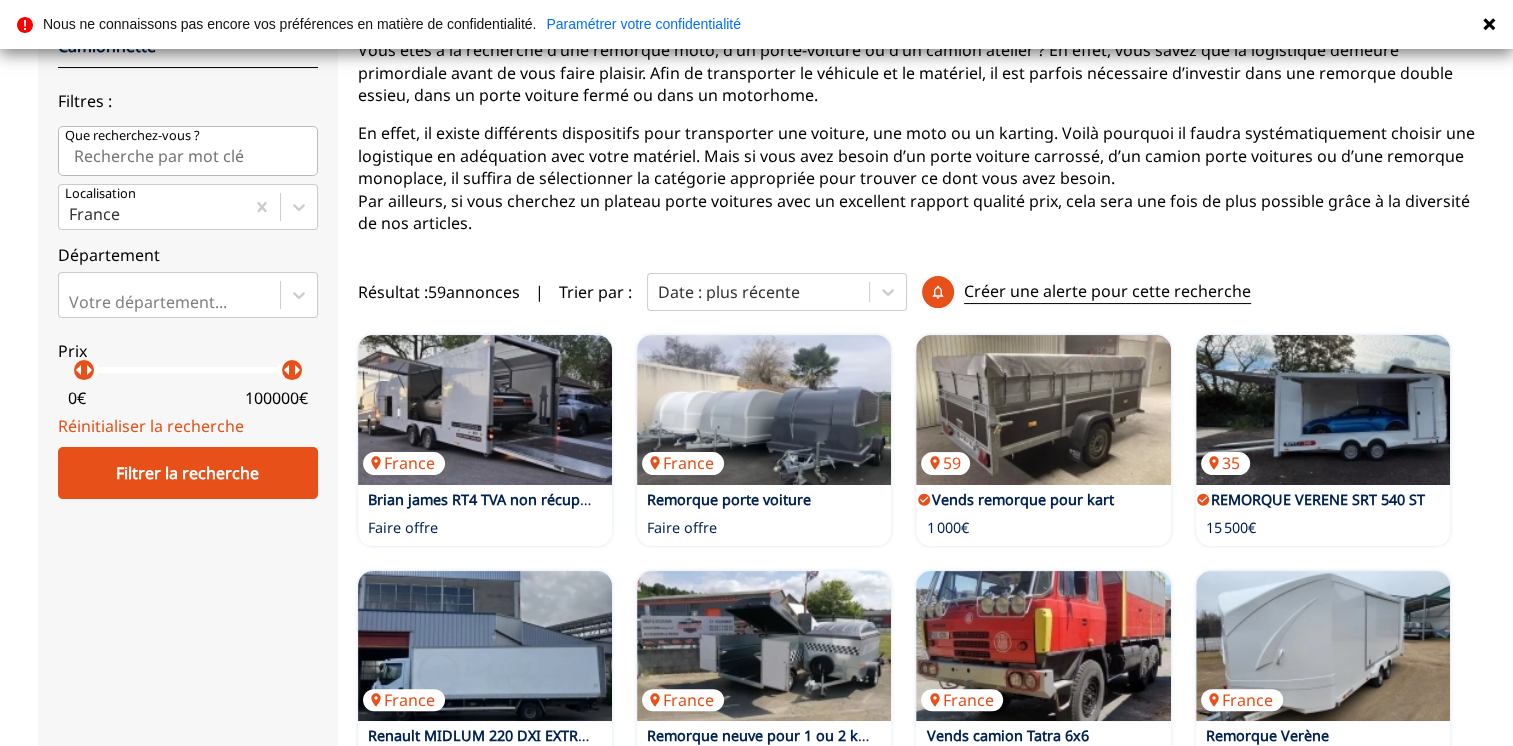 scroll, scrollTop: 400, scrollLeft: 0, axis: vertical 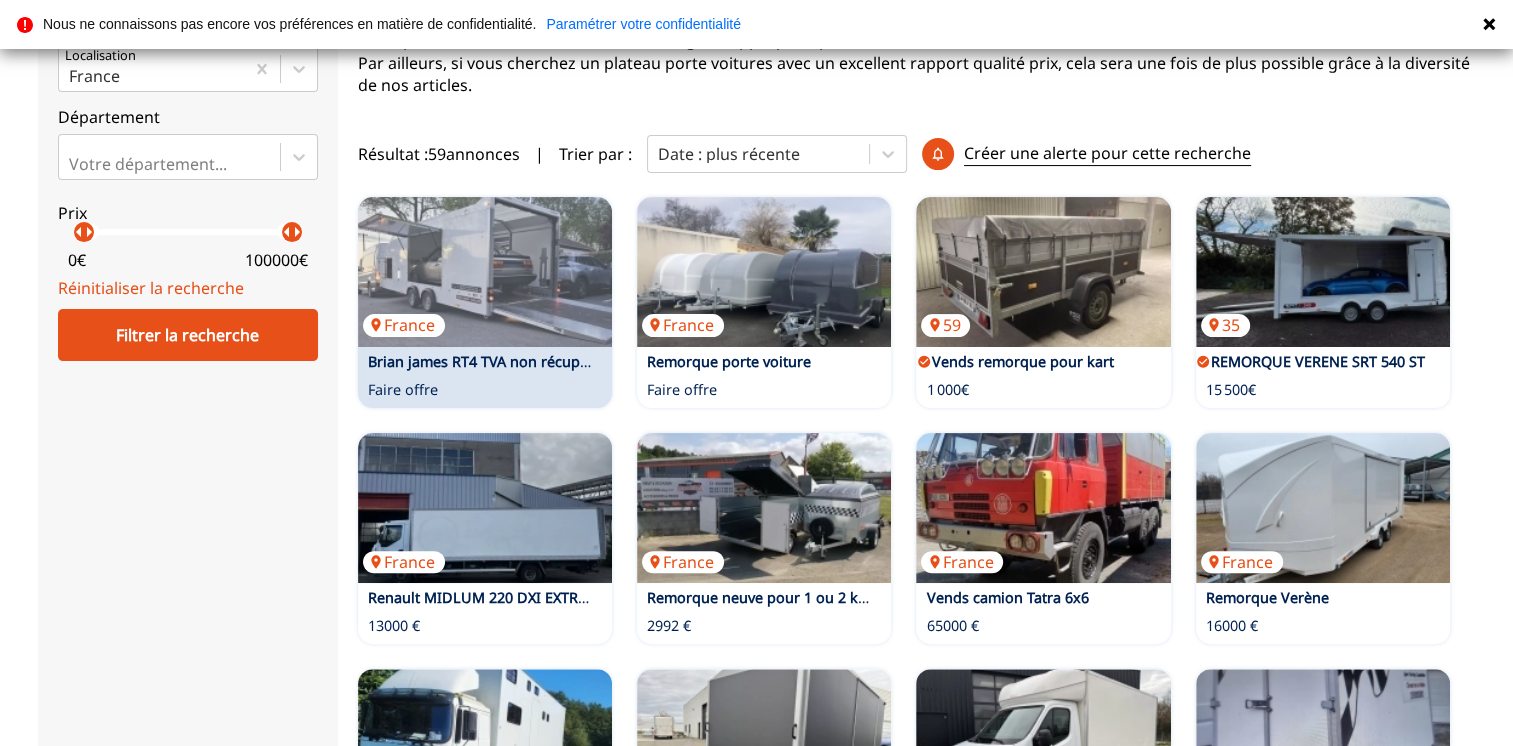 click on "Brian james RT4 TVA non récupérable" at bounding box center (495, 361) 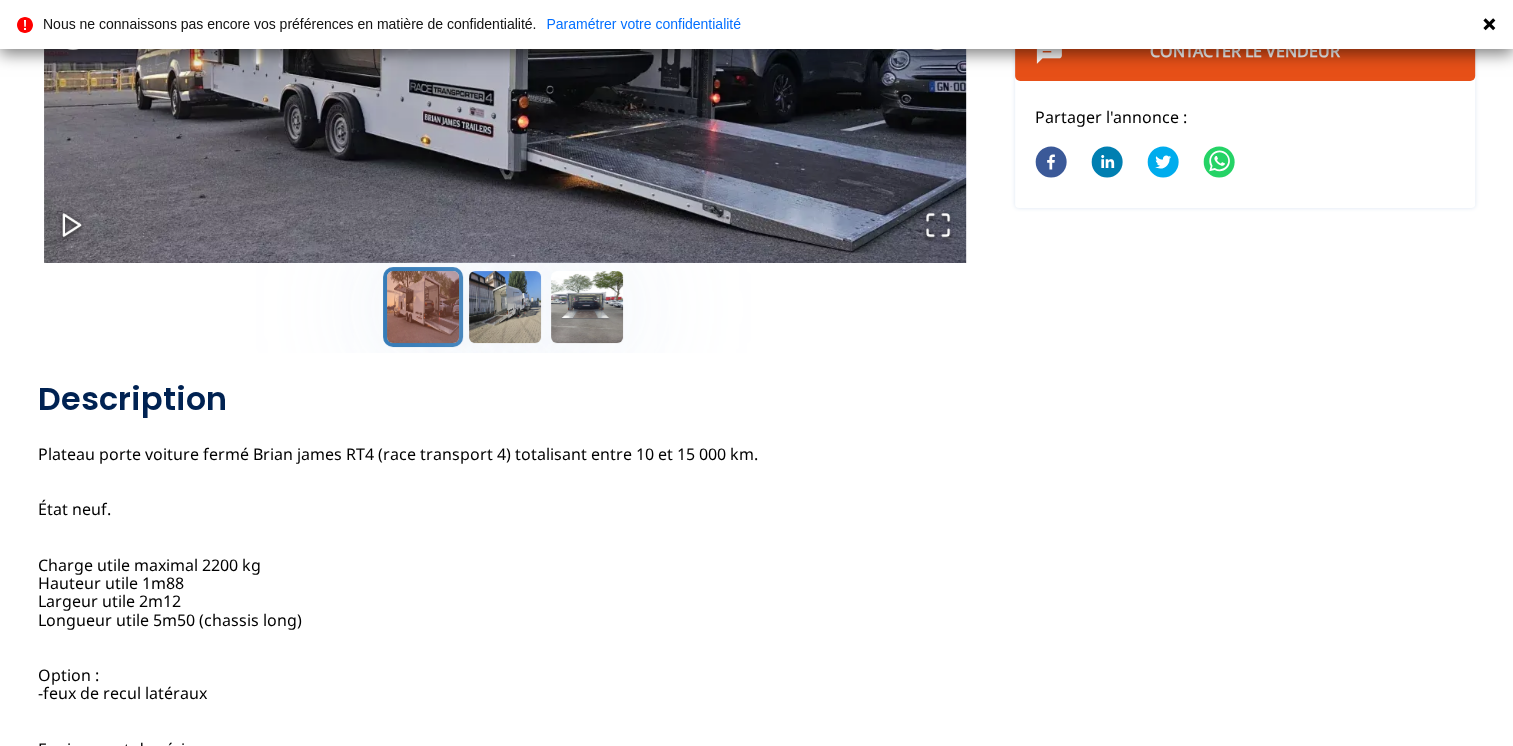 scroll, scrollTop: 100, scrollLeft: 0, axis: vertical 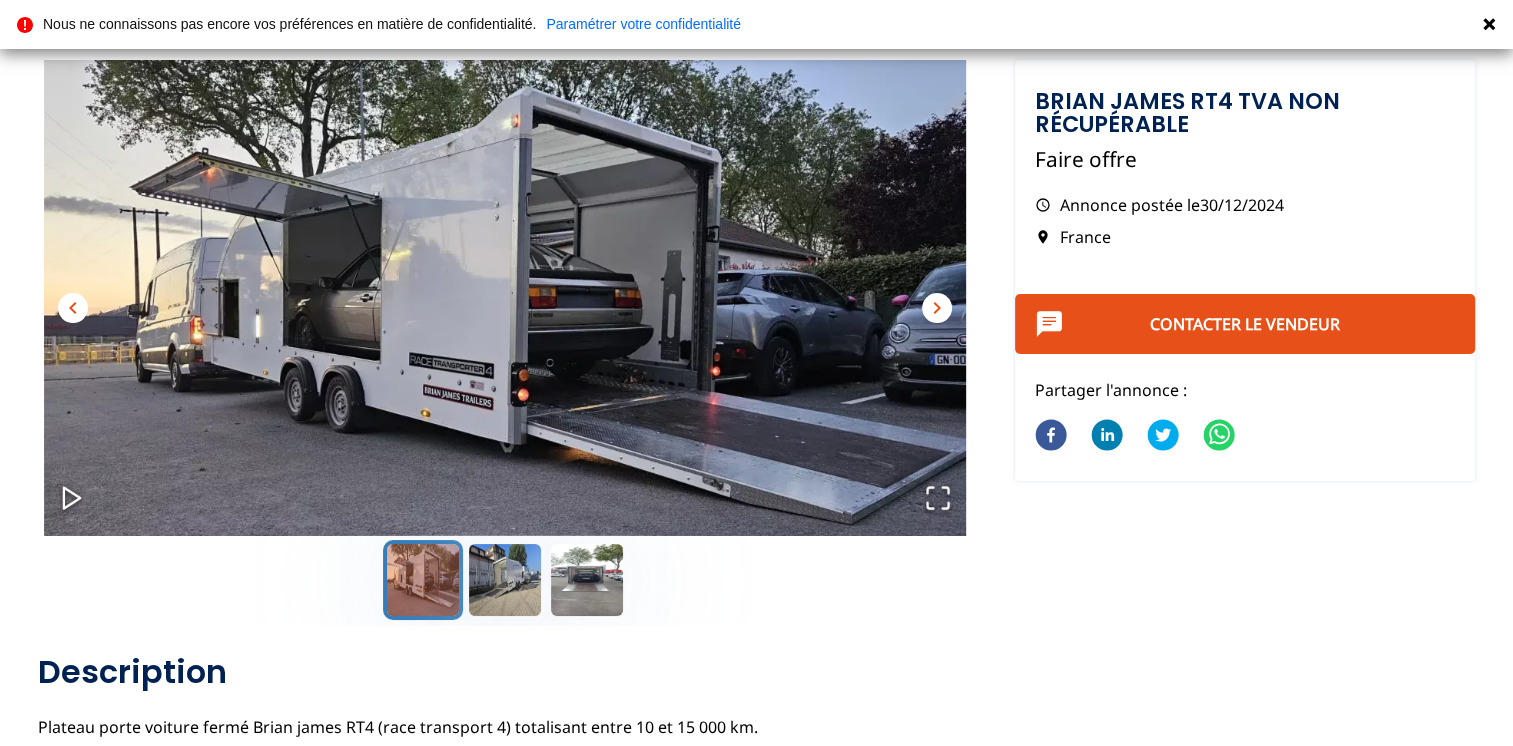 click at bounding box center (505, 319) 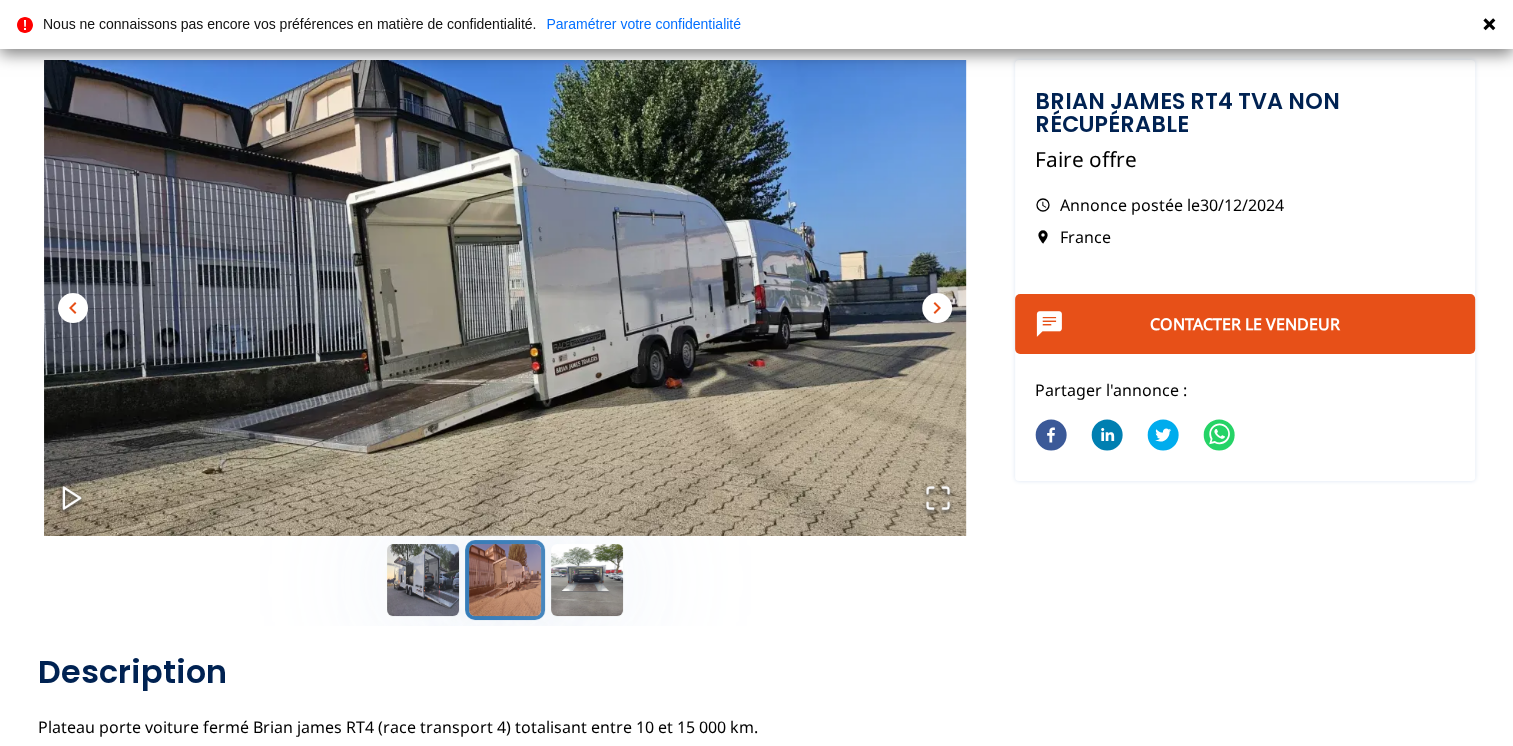 click on "chevron_right" at bounding box center [937, 308] 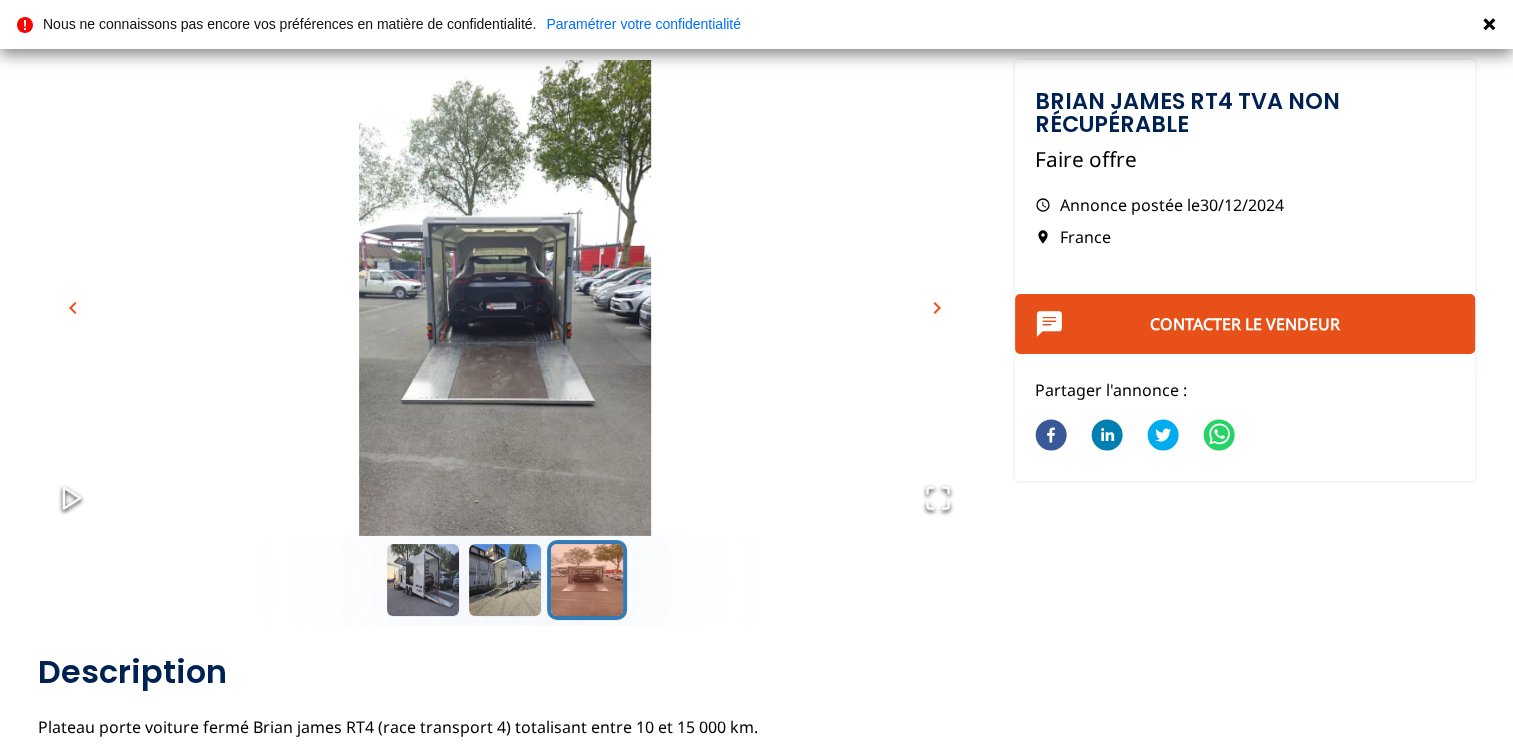 click on "chevron_right" at bounding box center (937, 308) 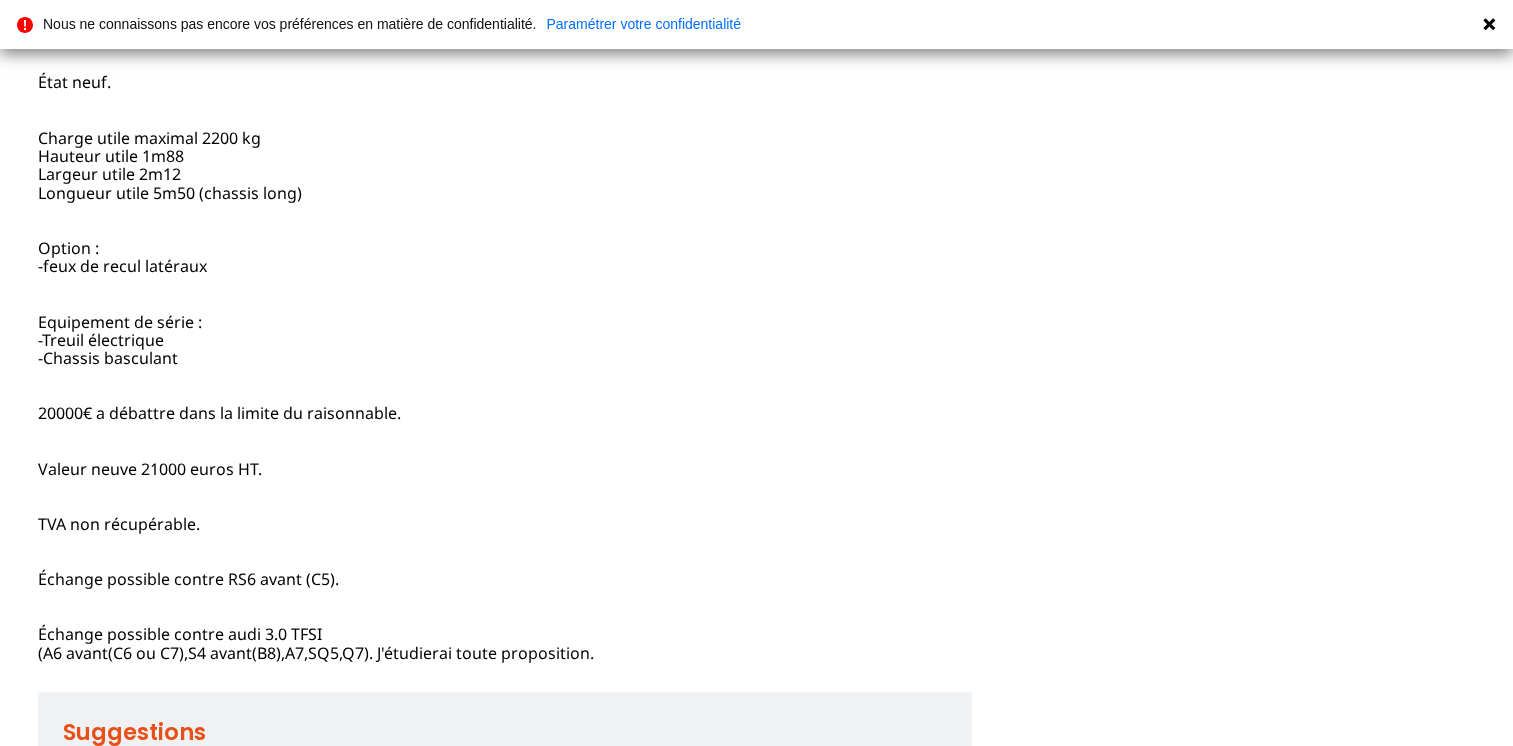 scroll, scrollTop: 100, scrollLeft: 0, axis: vertical 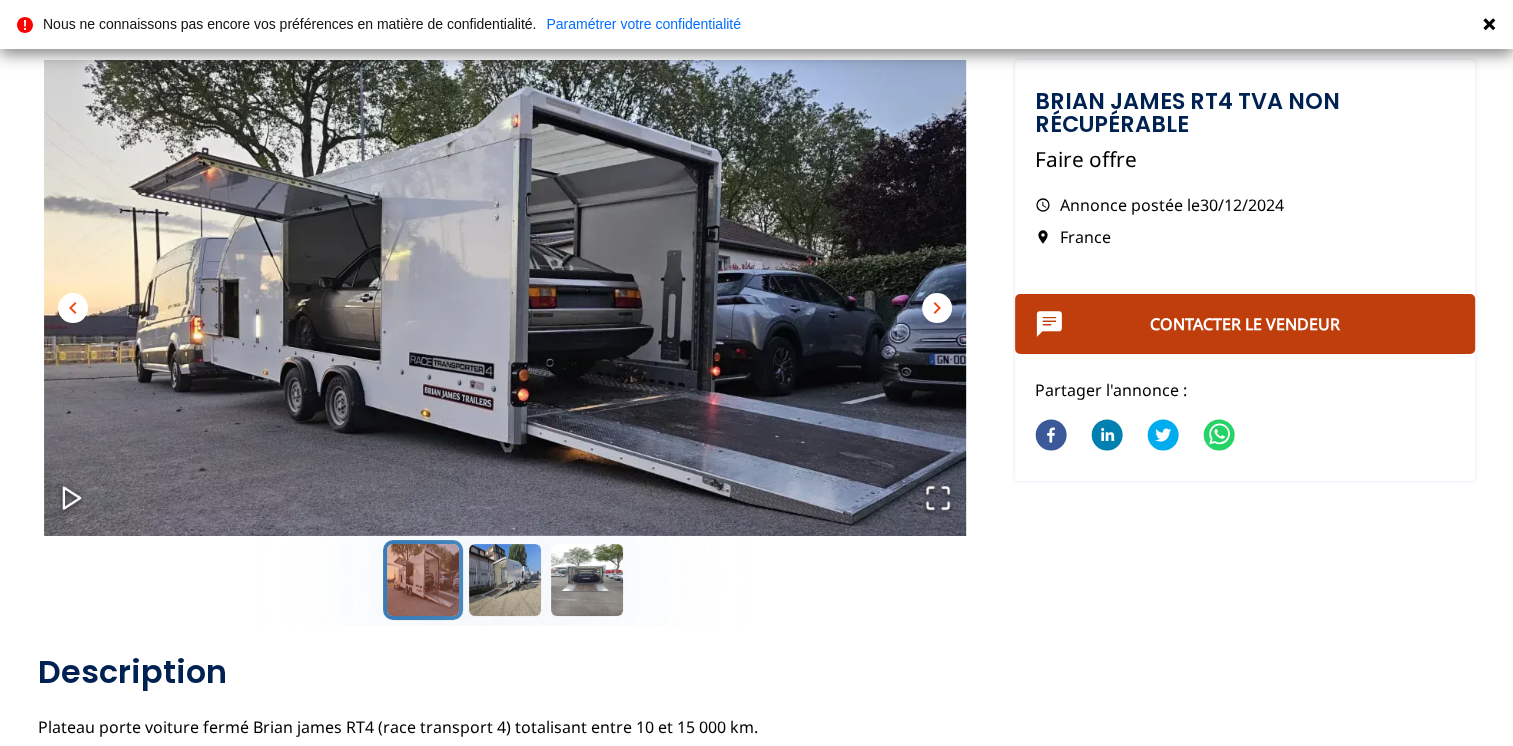click on "Contacter le vendeur" at bounding box center [1245, 324] 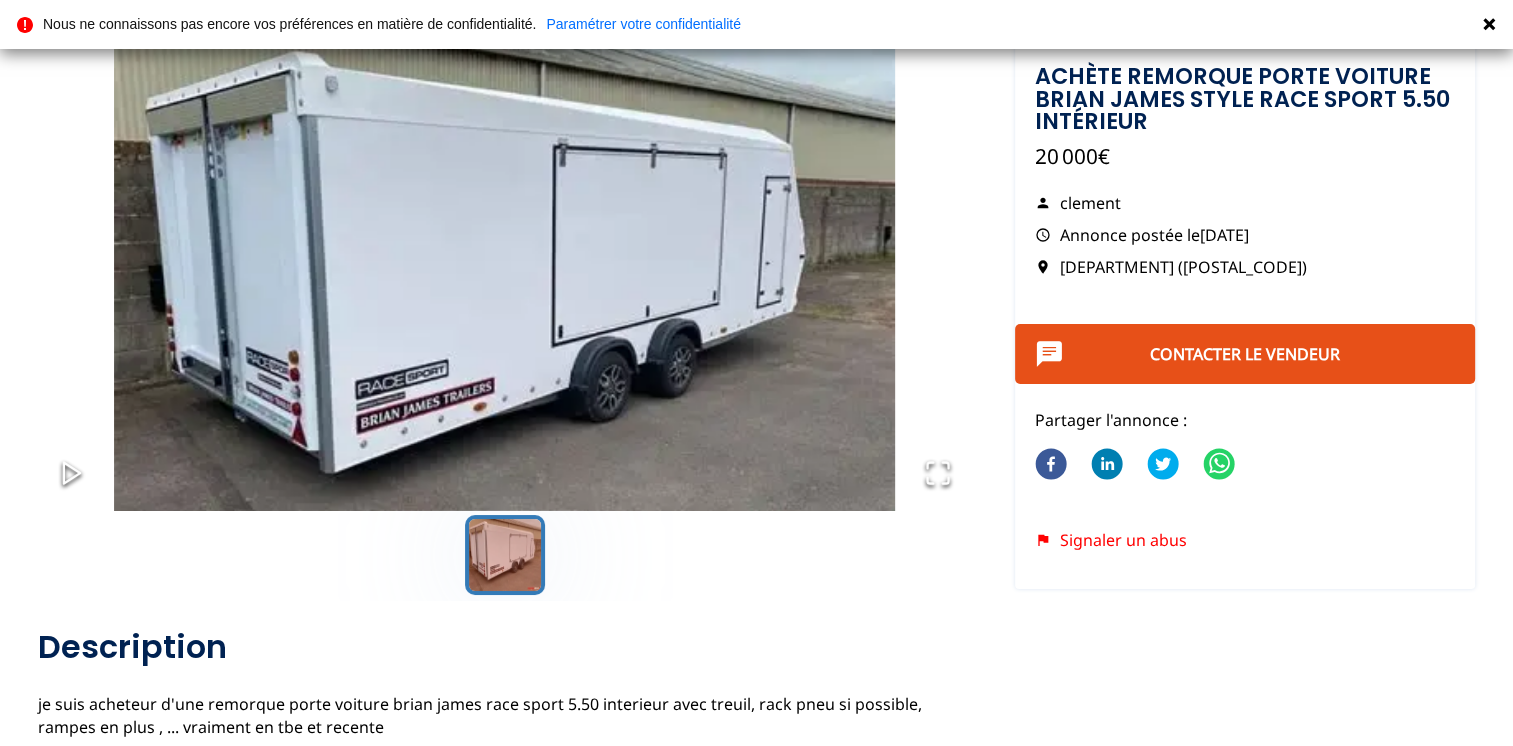 scroll, scrollTop: 0, scrollLeft: 0, axis: both 